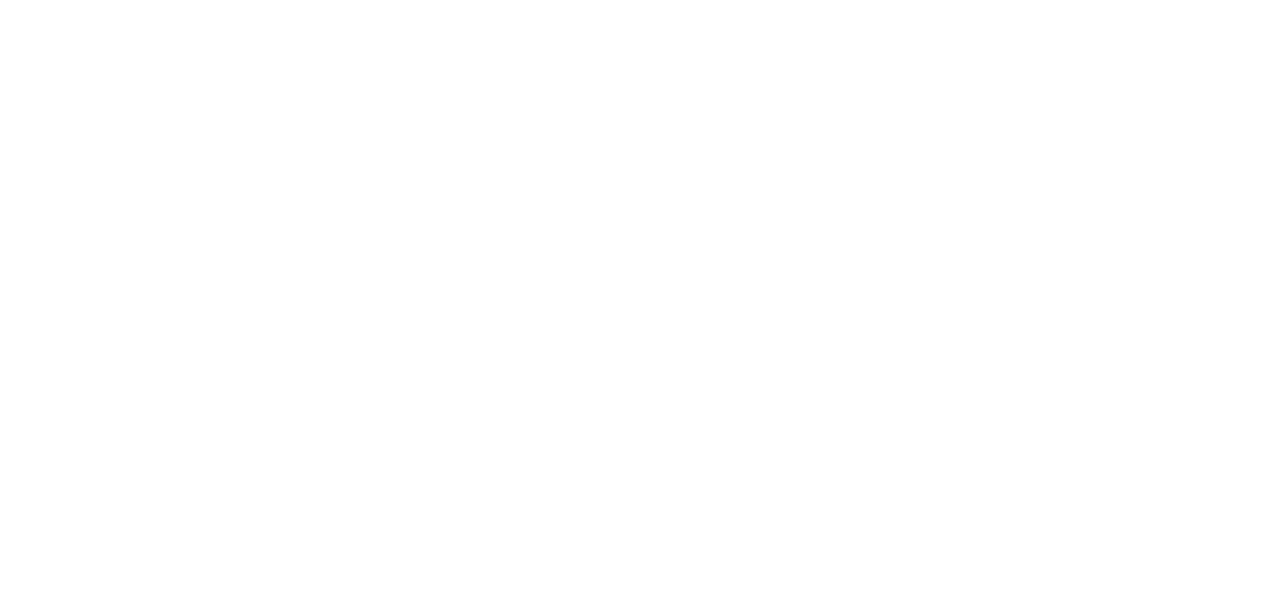 scroll, scrollTop: 0, scrollLeft: 0, axis: both 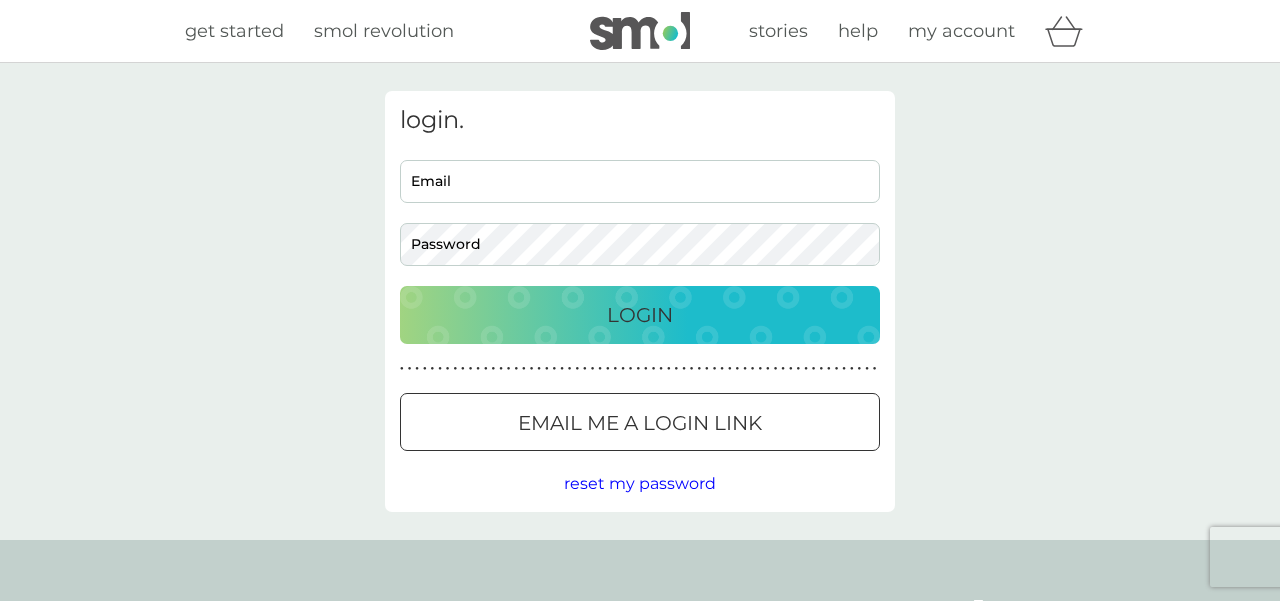 click on "Email" at bounding box center [640, 181] 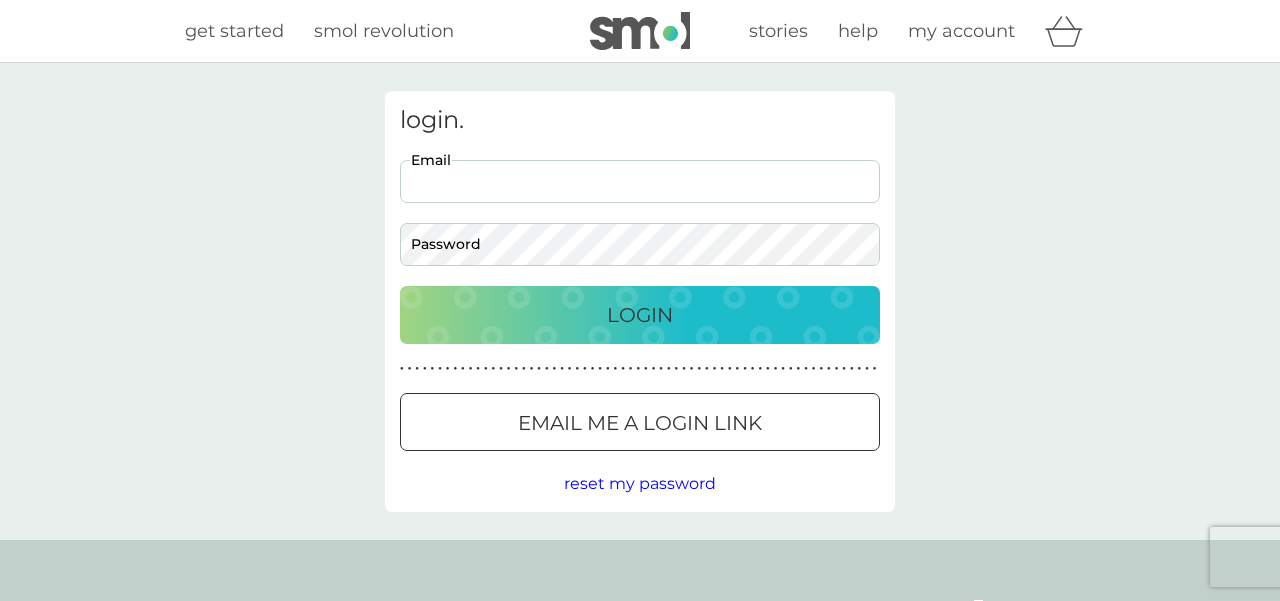 click on "Email" at bounding box center (640, 181) 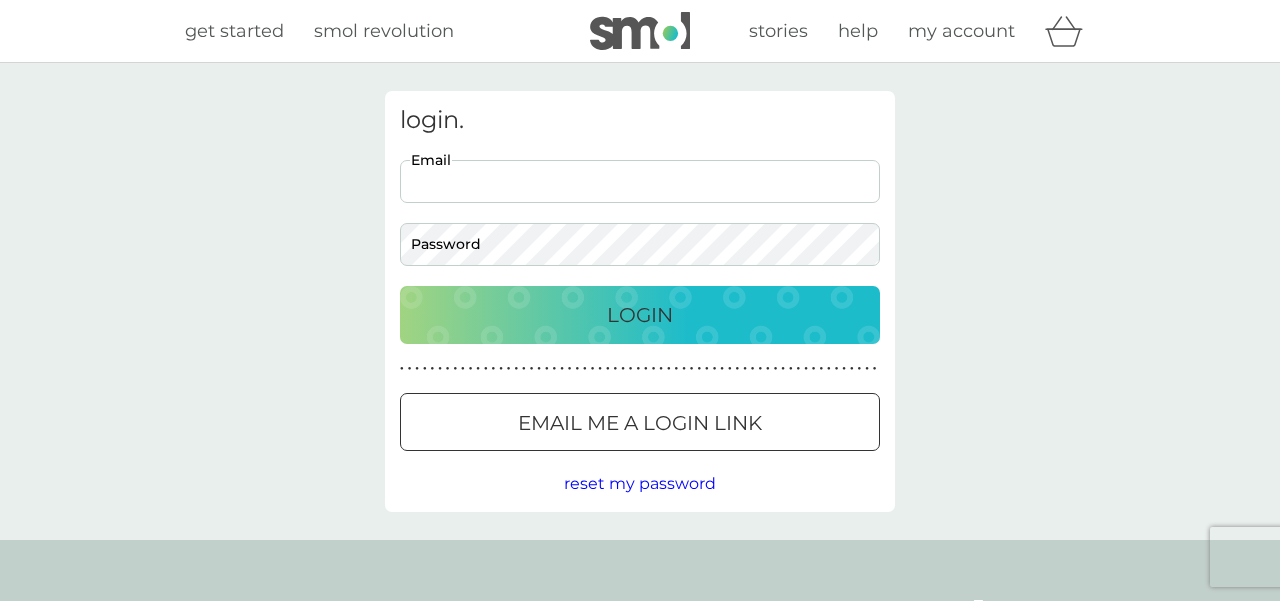 type on "[EMAIL_ADDRESS][DOMAIN_NAME]" 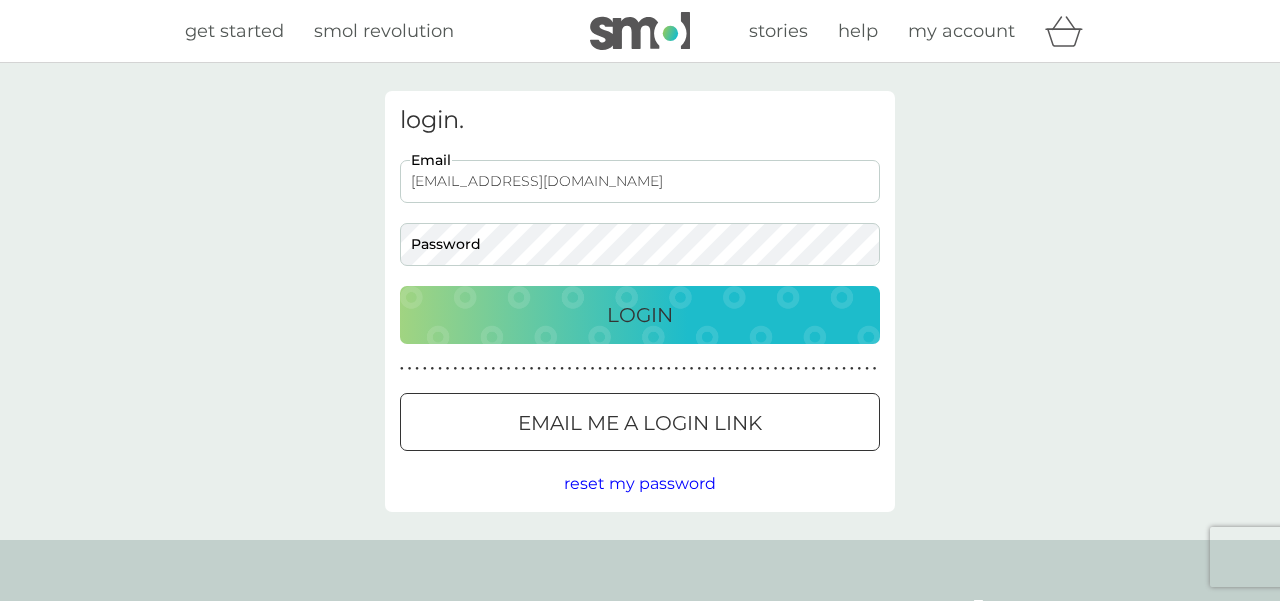 scroll, scrollTop: 0, scrollLeft: 0, axis: both 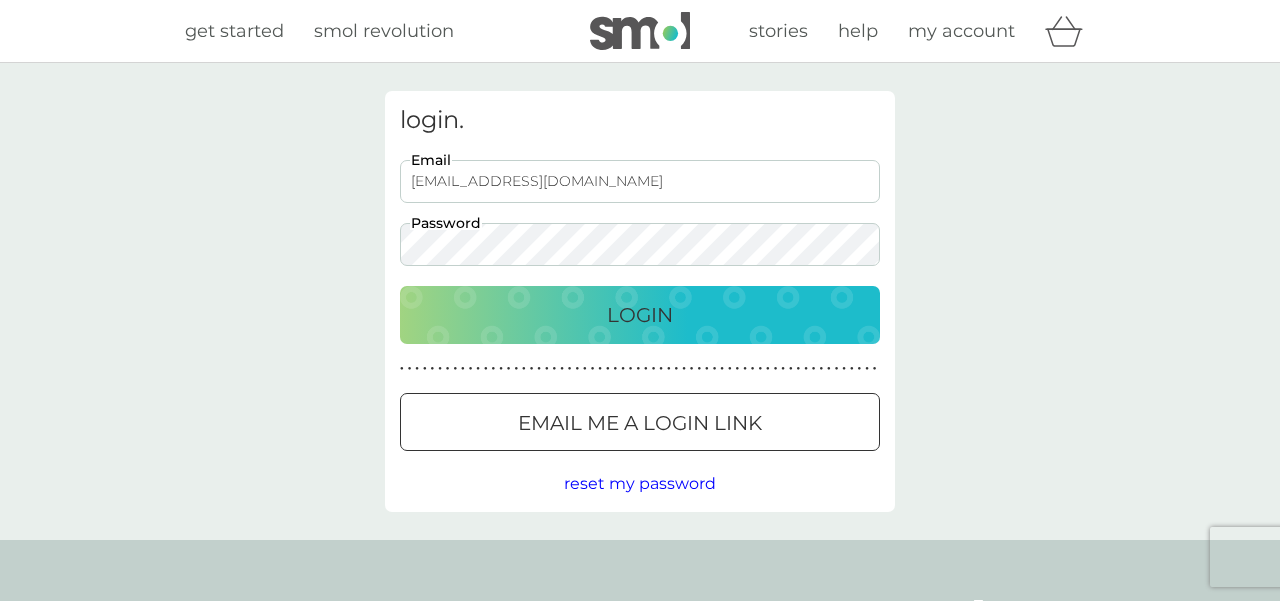 click on "Email me a login link" at bounding box center (640, 423) 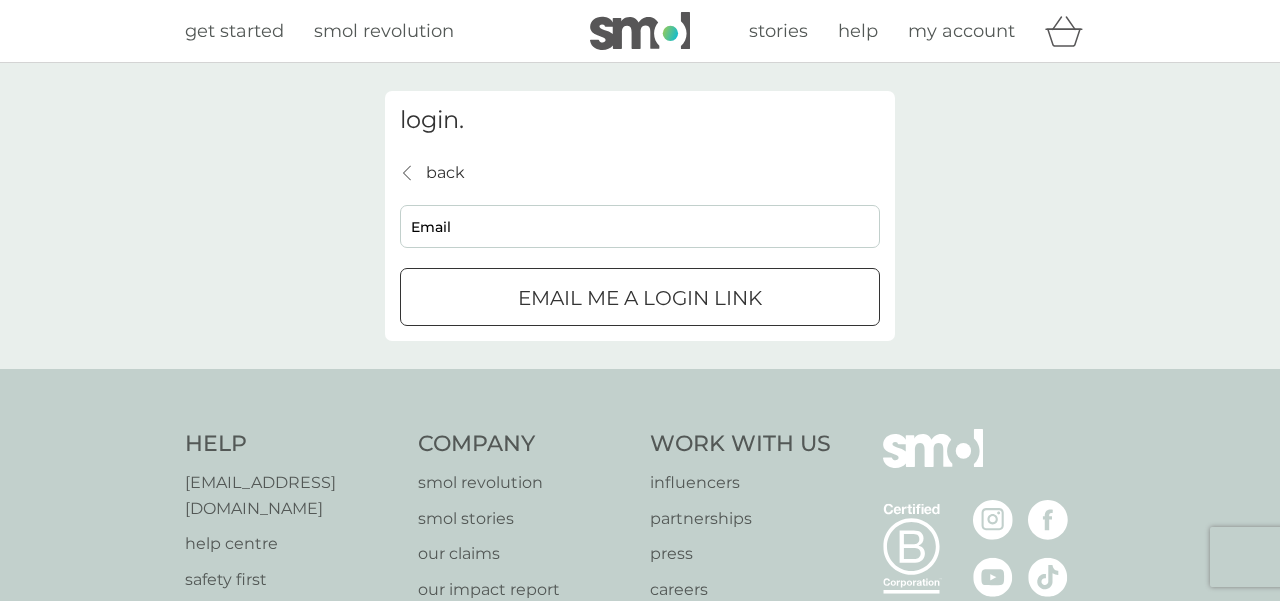 click on "Email" at bounding box center [640, 226] 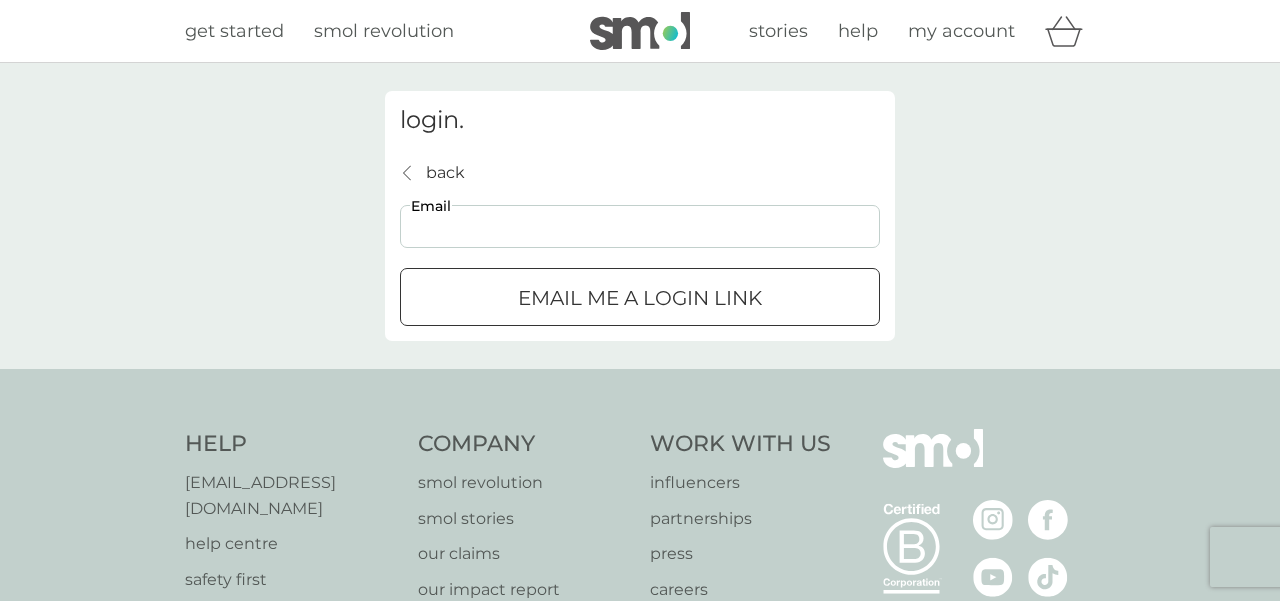 type on "[EMAIL_ADDRESS][DOMAIN_NAME]" 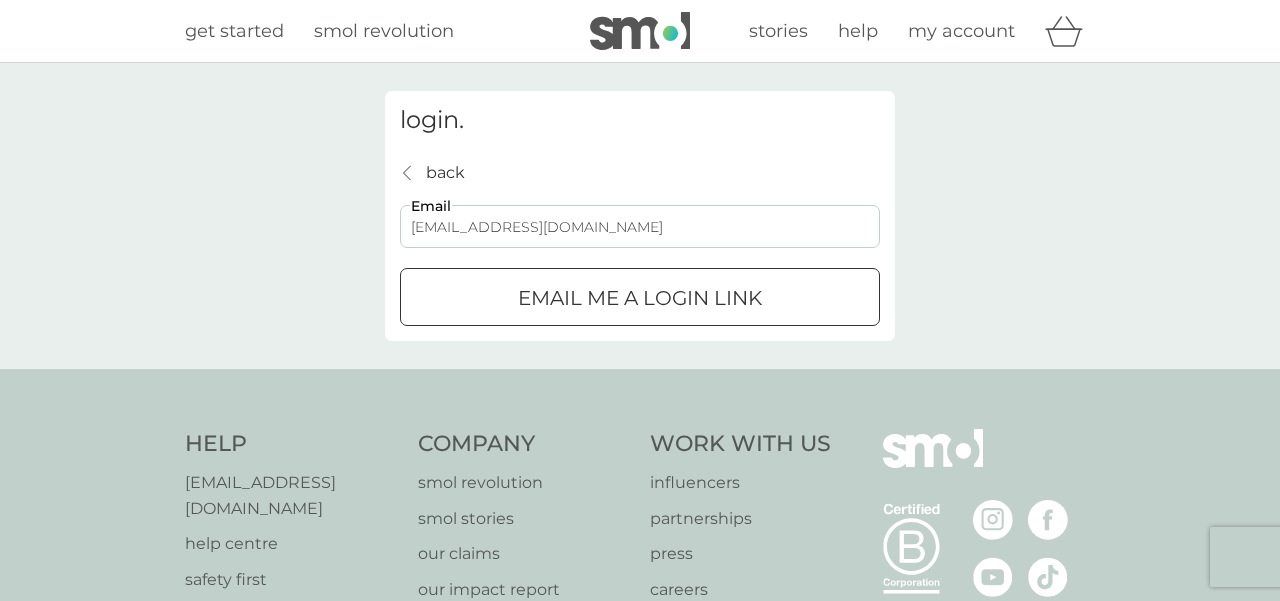click on "Email me a login link" at bounding box center (640, 298) 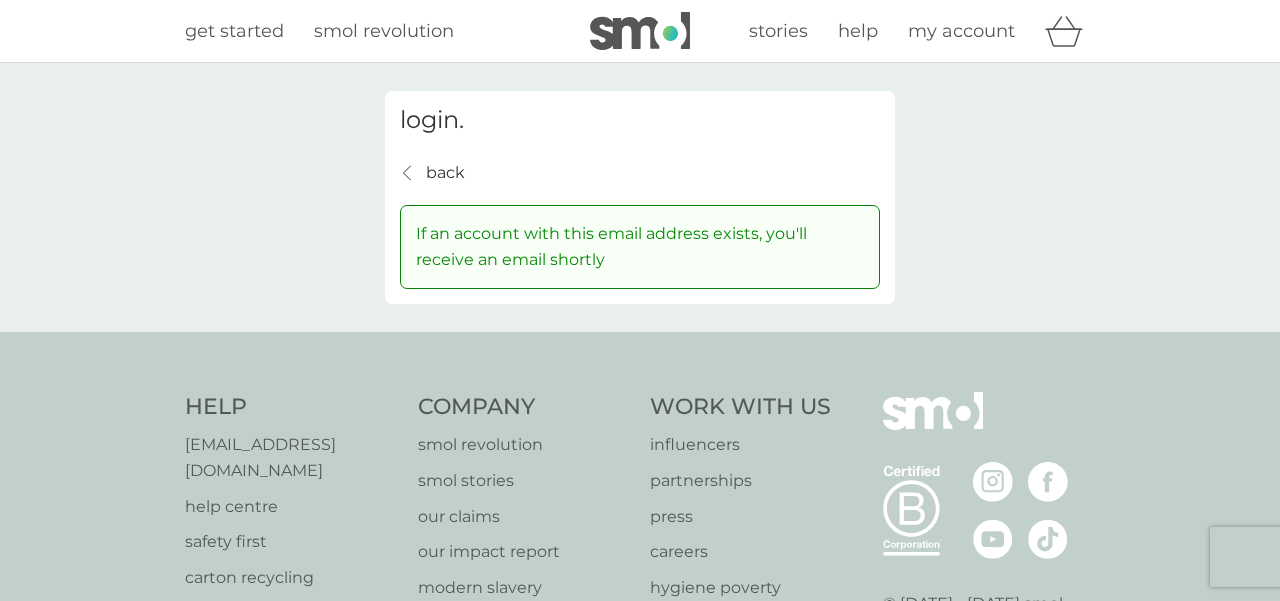 click on "back" at bounding box center (445, 173) 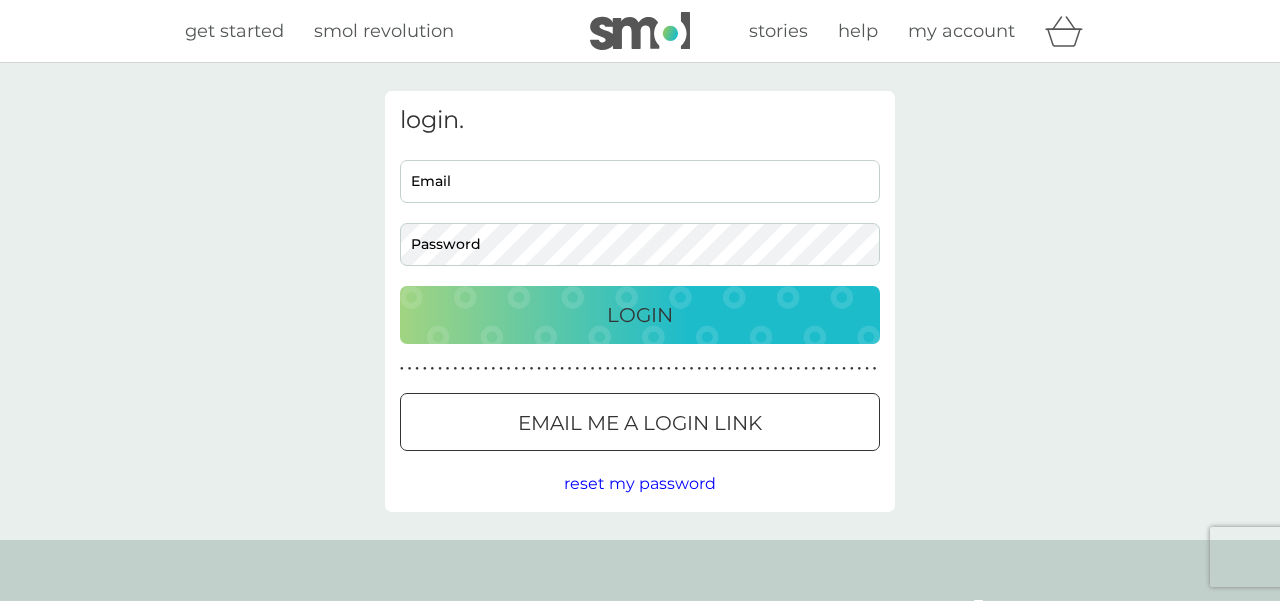 click on "Email" at bounding box center [640, 181] 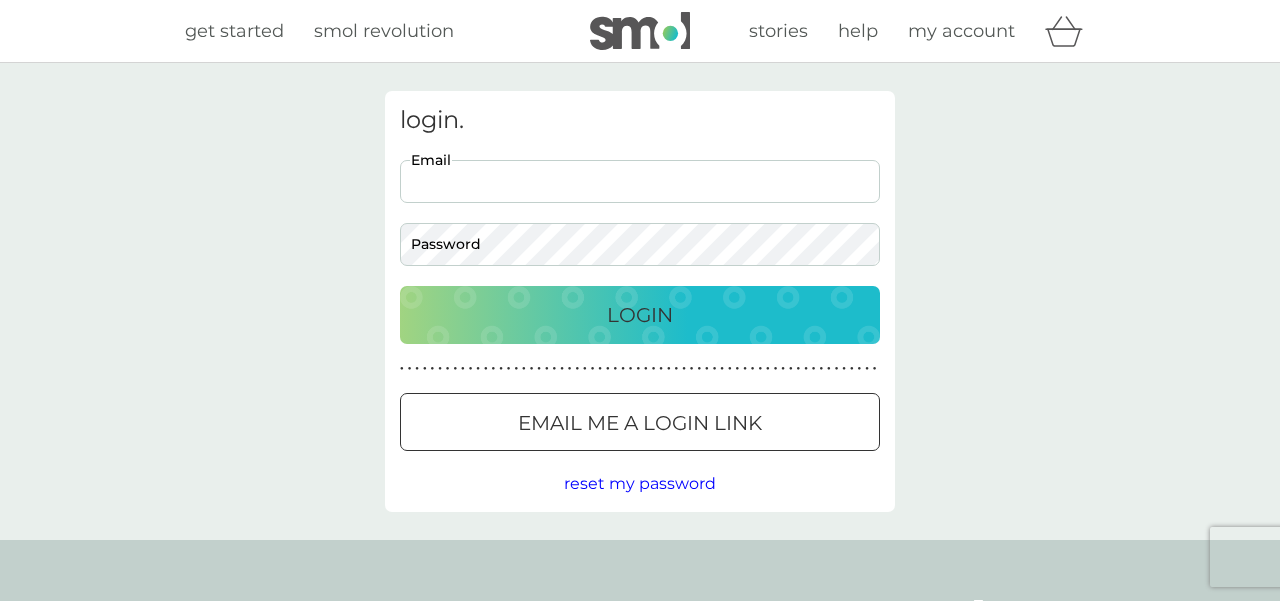 type on "[EMAIL_ADDRESS][DOMAIN_NAME]" 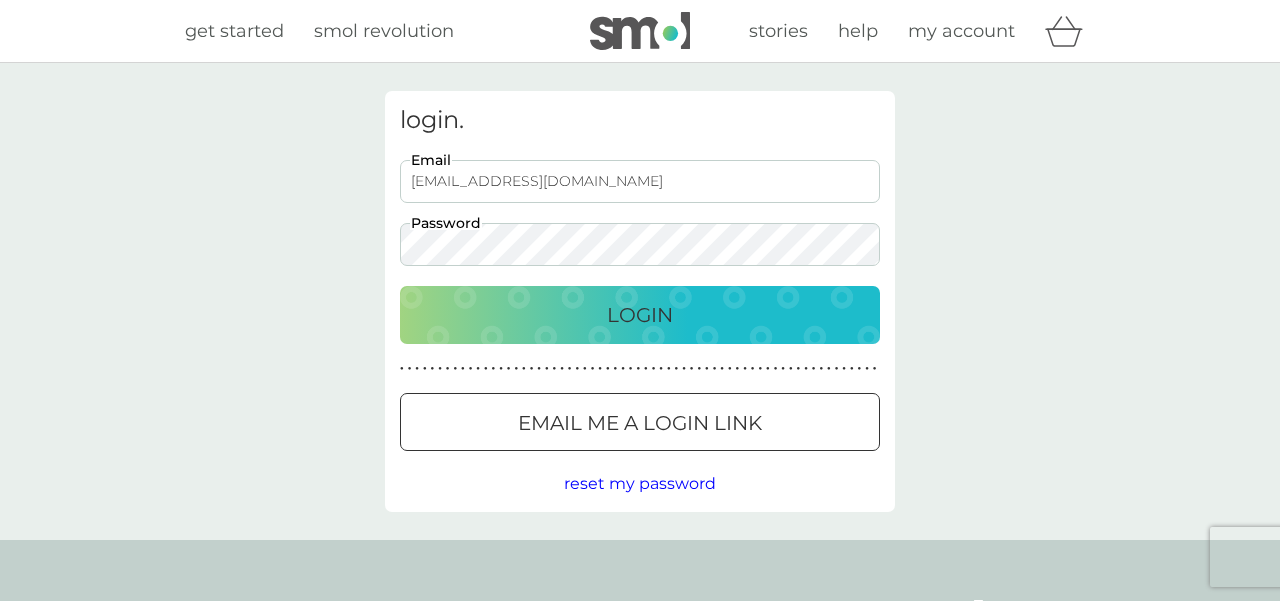 click on "Login" at bounding box center (640, 315) 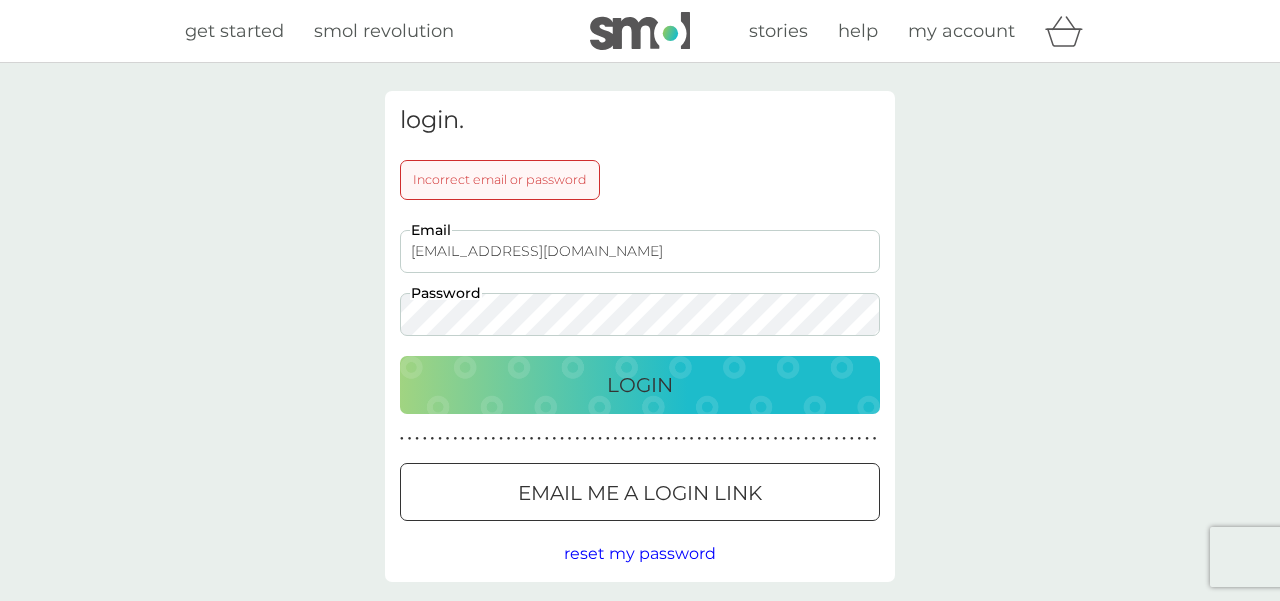 click on "reset my password" at bounding box center (640, 553) 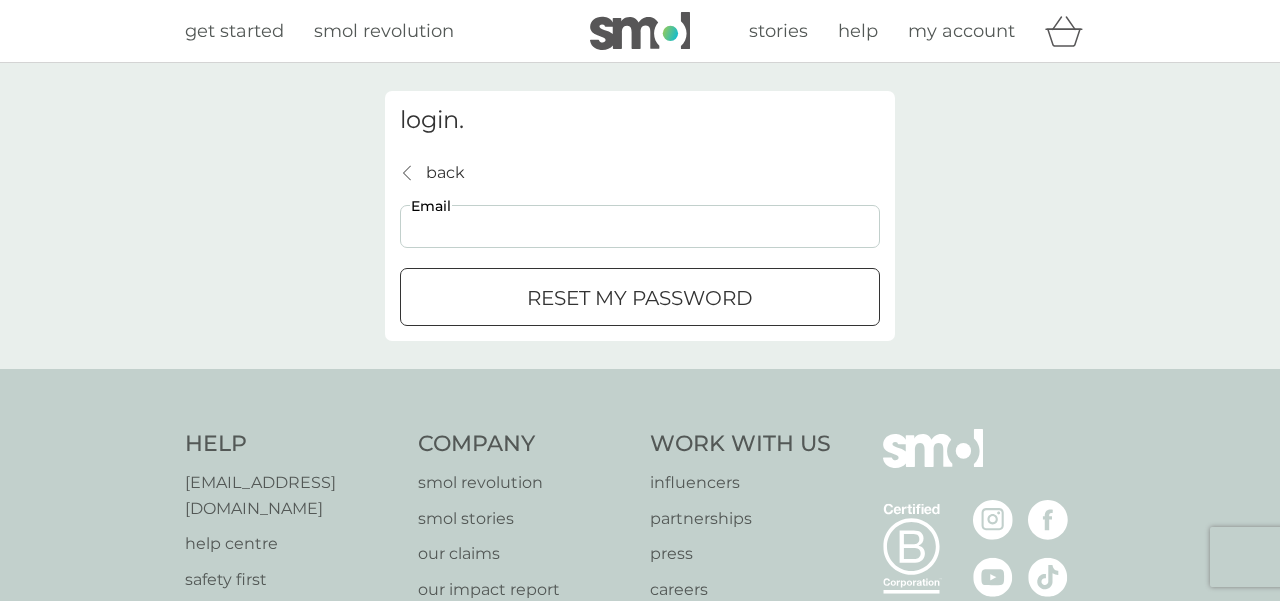 click on "Email" at bounding box center [640, 226] 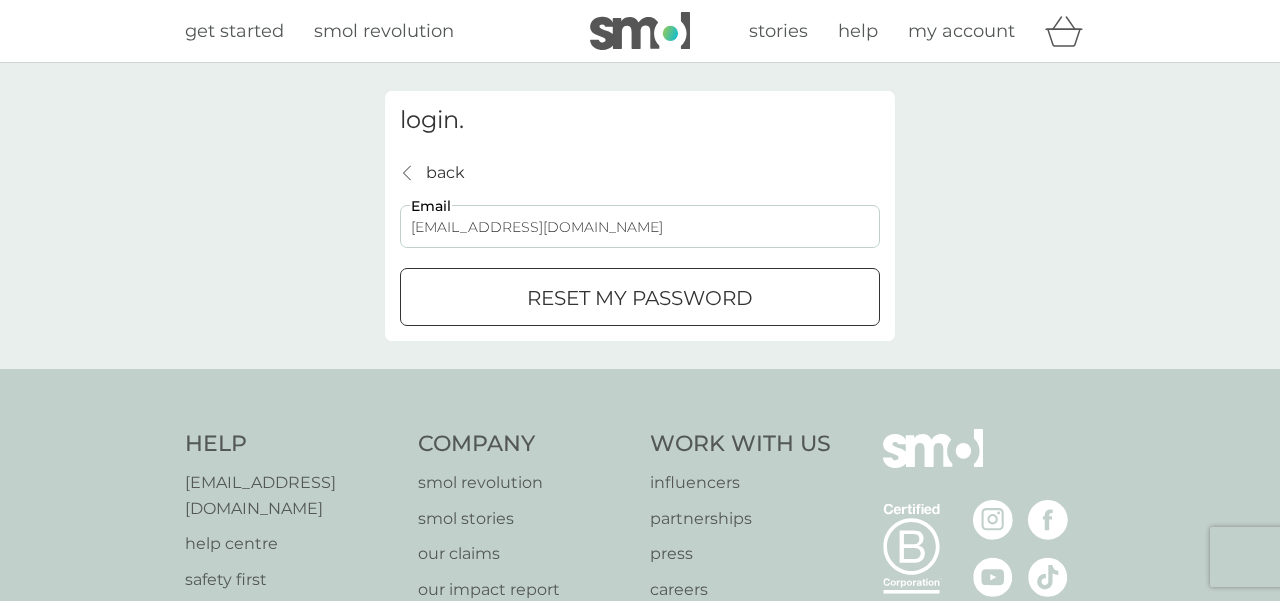 click on "reset my password" at bounding box center (640, 298) 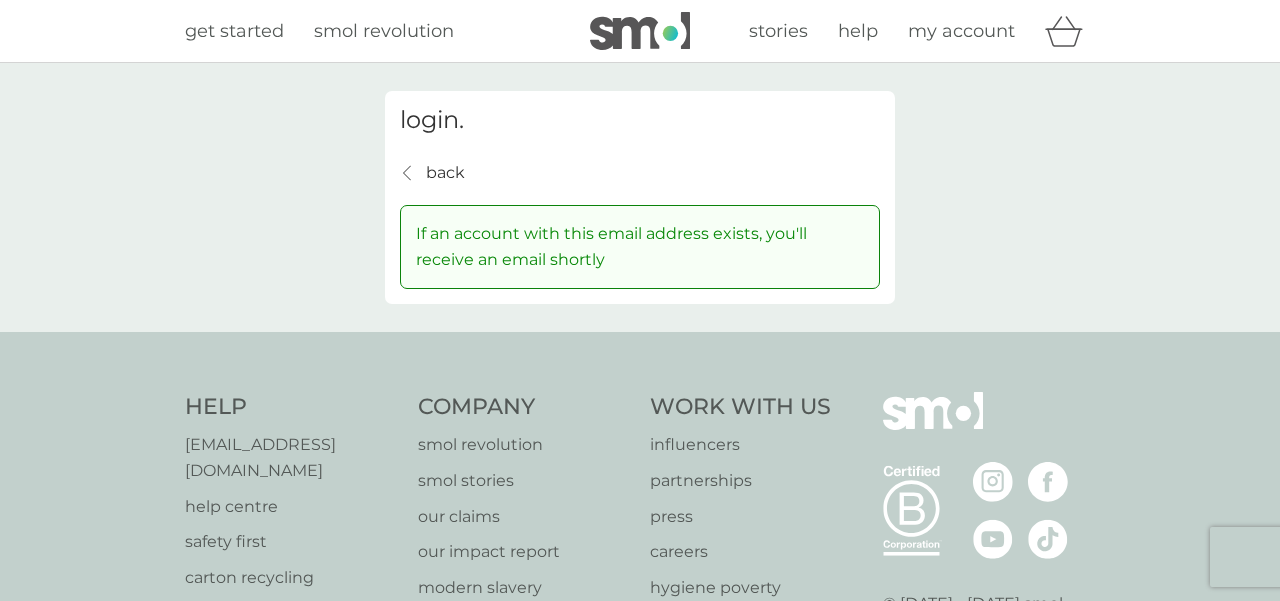 click on "my account" at bounding box center (961, 31) 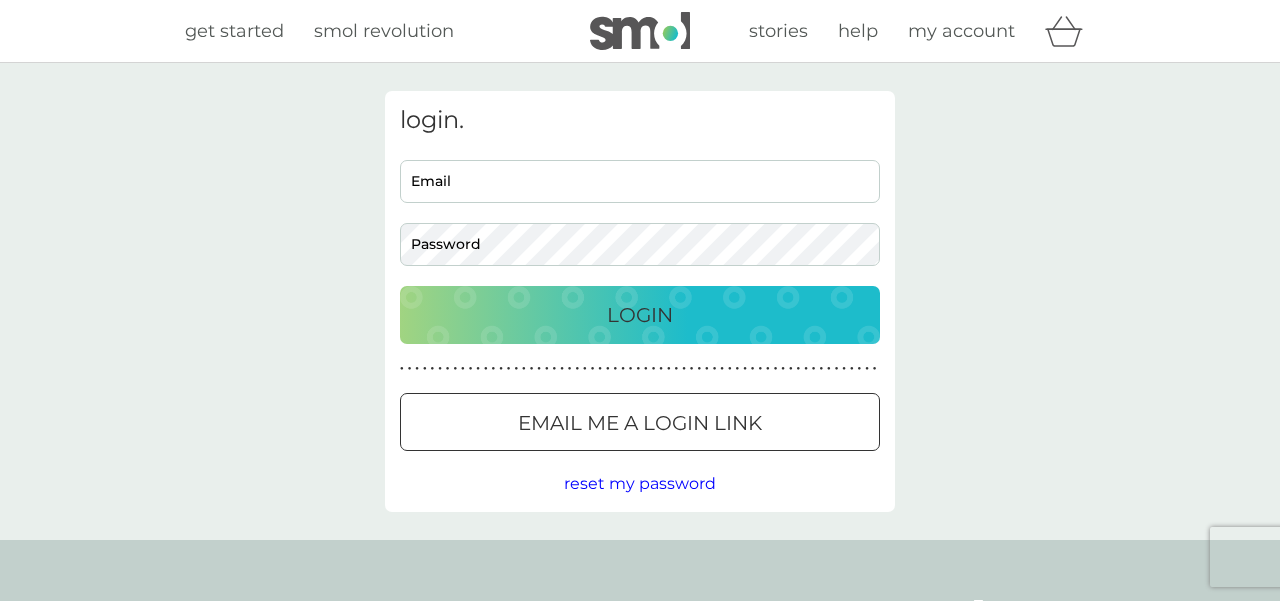 click on "get started" at bounding box center [234, 31] 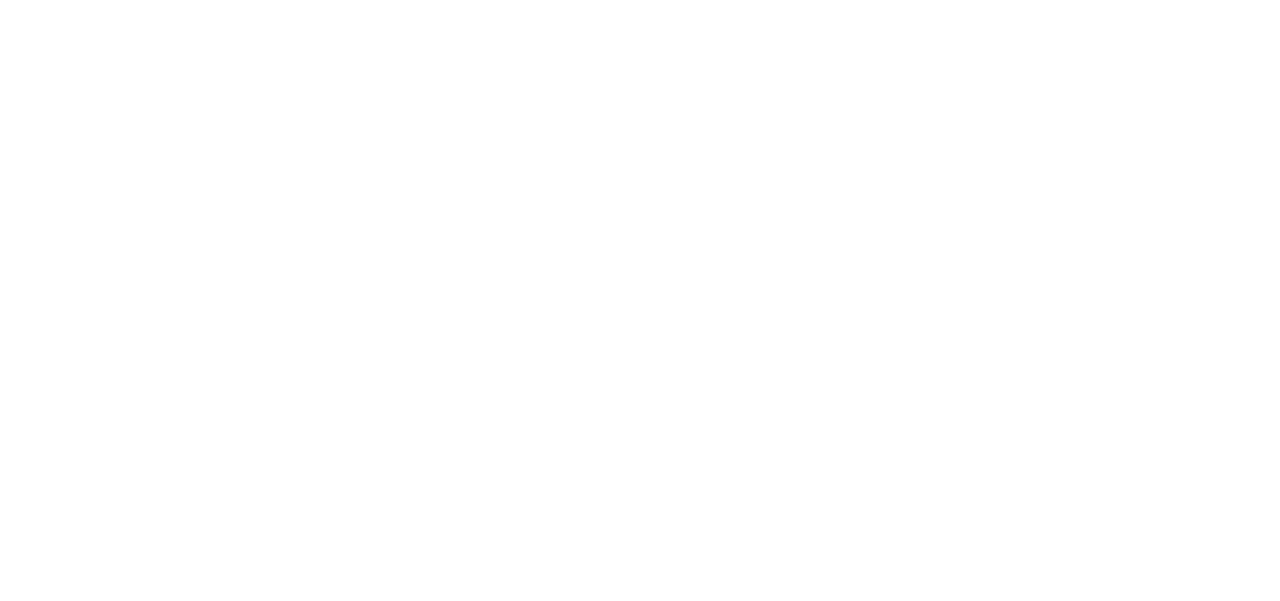 scroll, scrollTop: 0, scrollLeft: 0, axis: both 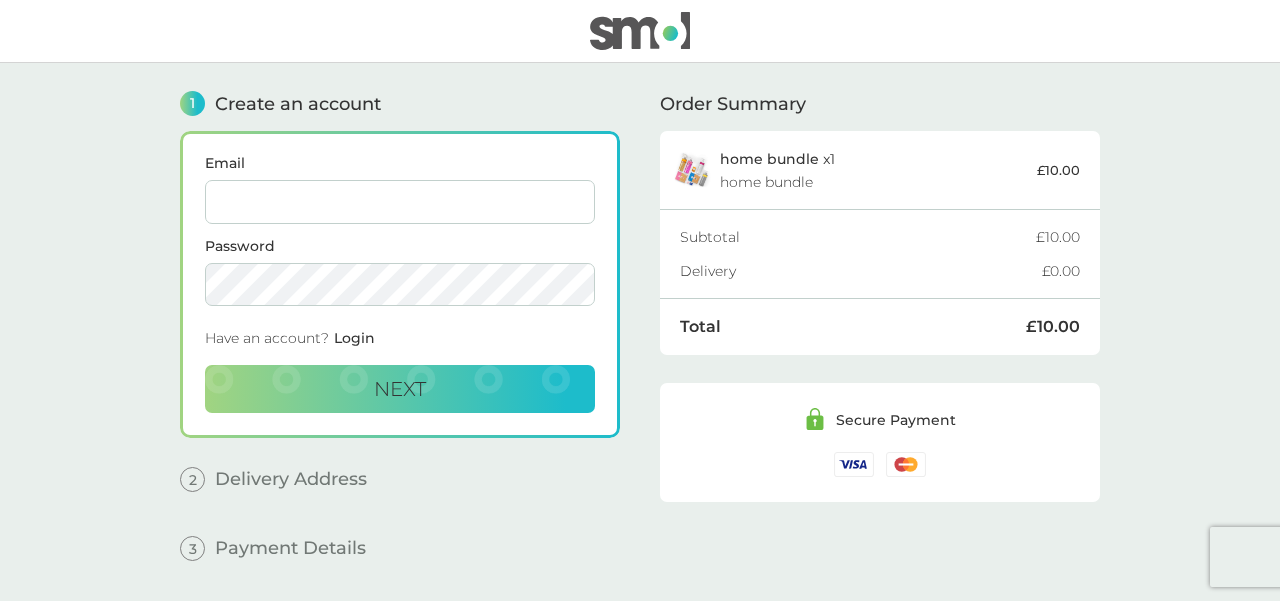 click on "Email" at bounding box center (400, 202) 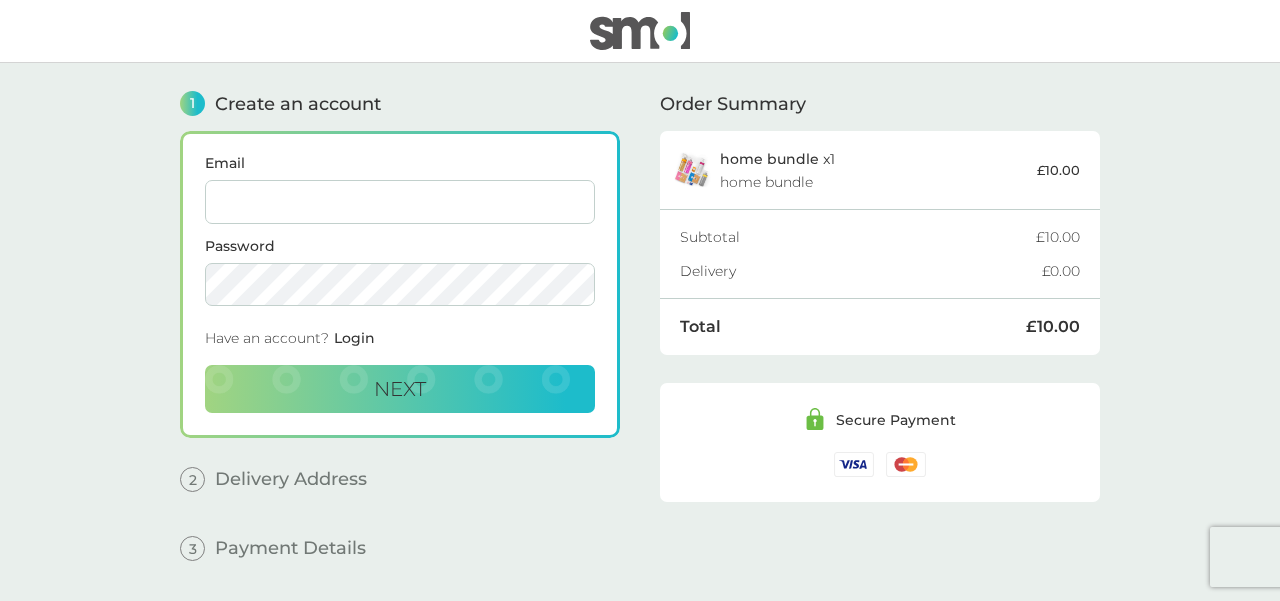 type on "[EMAIL_ADDRESS][DOMAIN_NAME]" 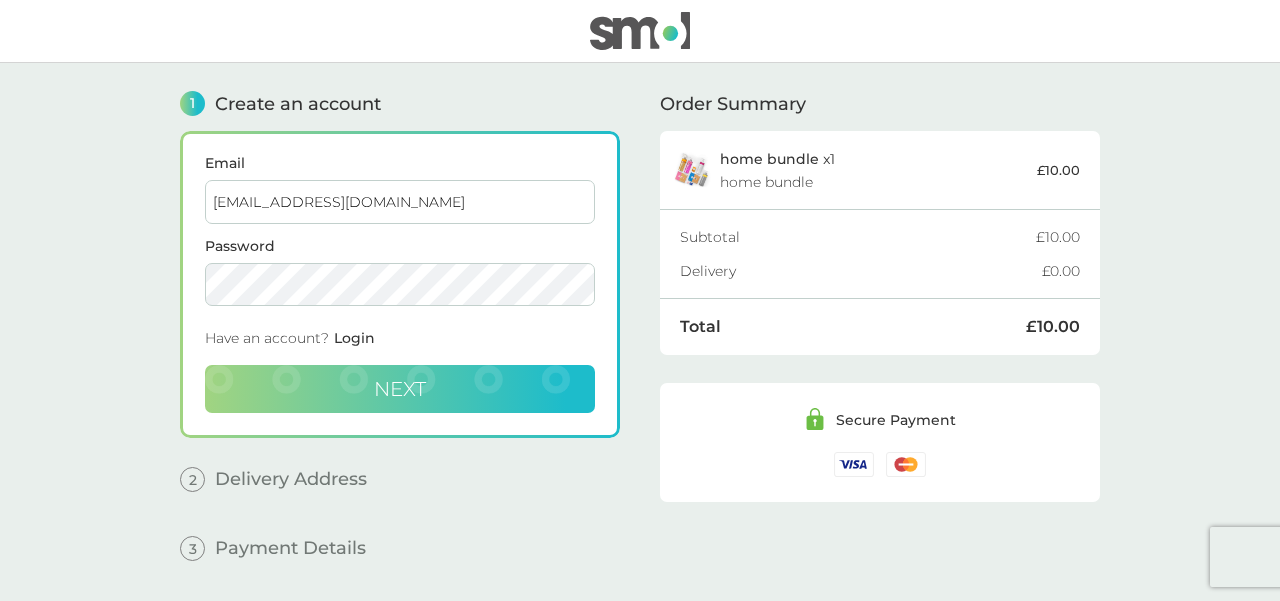 click on "Next" at bounding box center (400, 389) 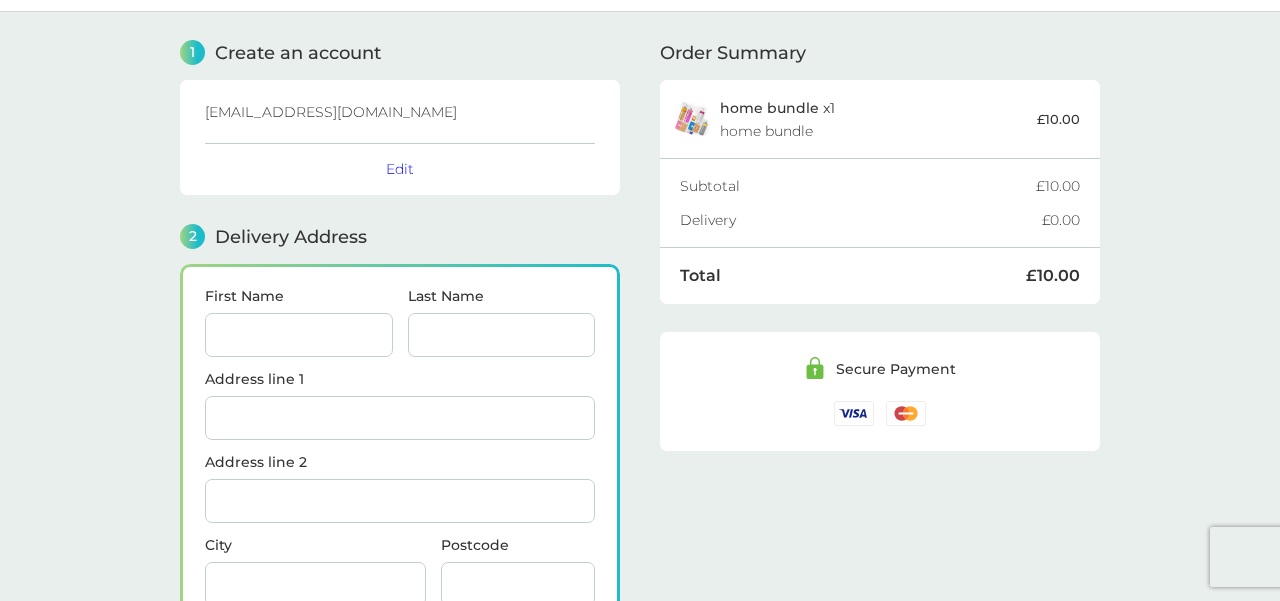 scroll, scrollTop: 245, scrollLeft: 0, axis: vertical 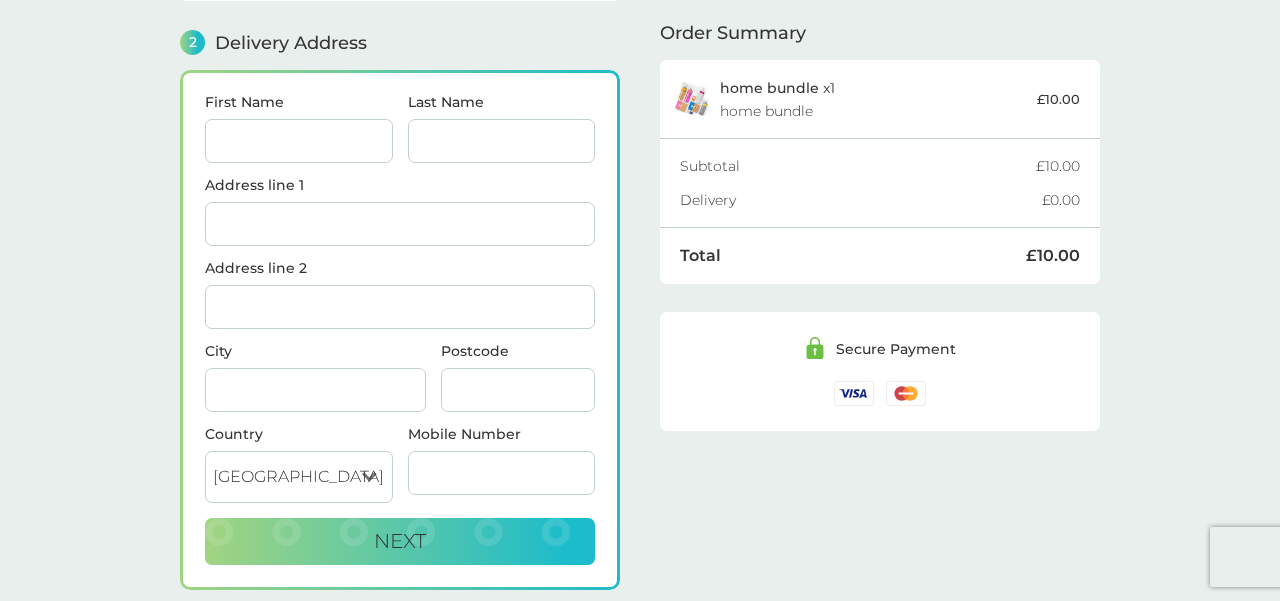 click on "First Name" at bounding box center (299, 141) 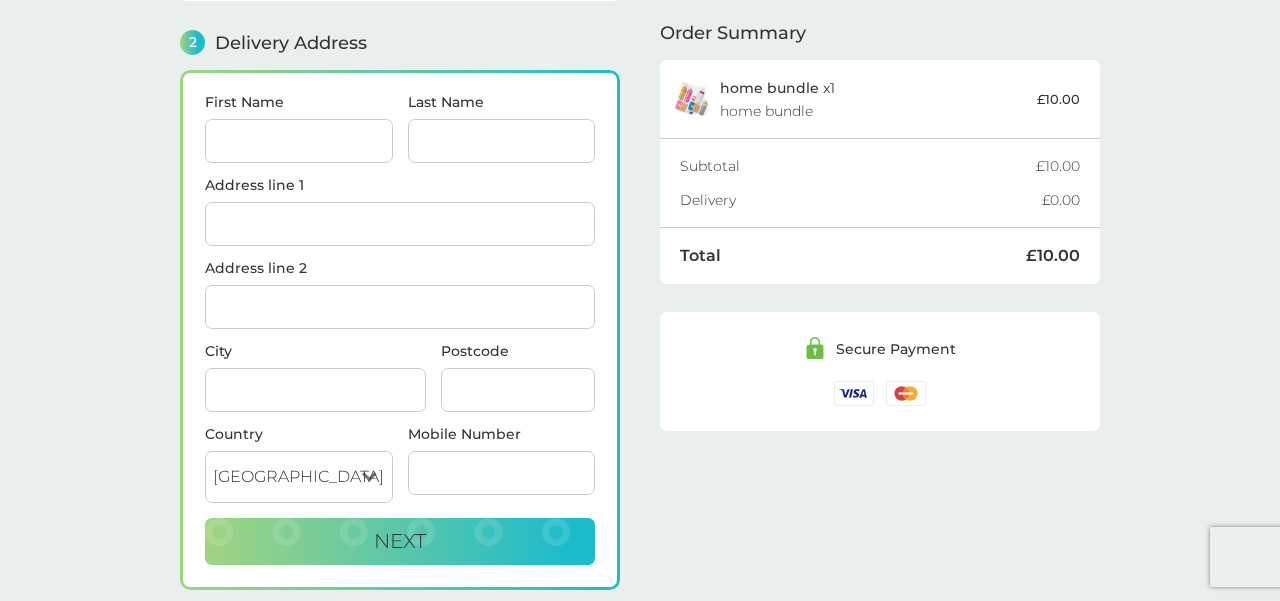 click on "First Name" at bounding box center (299, 141) 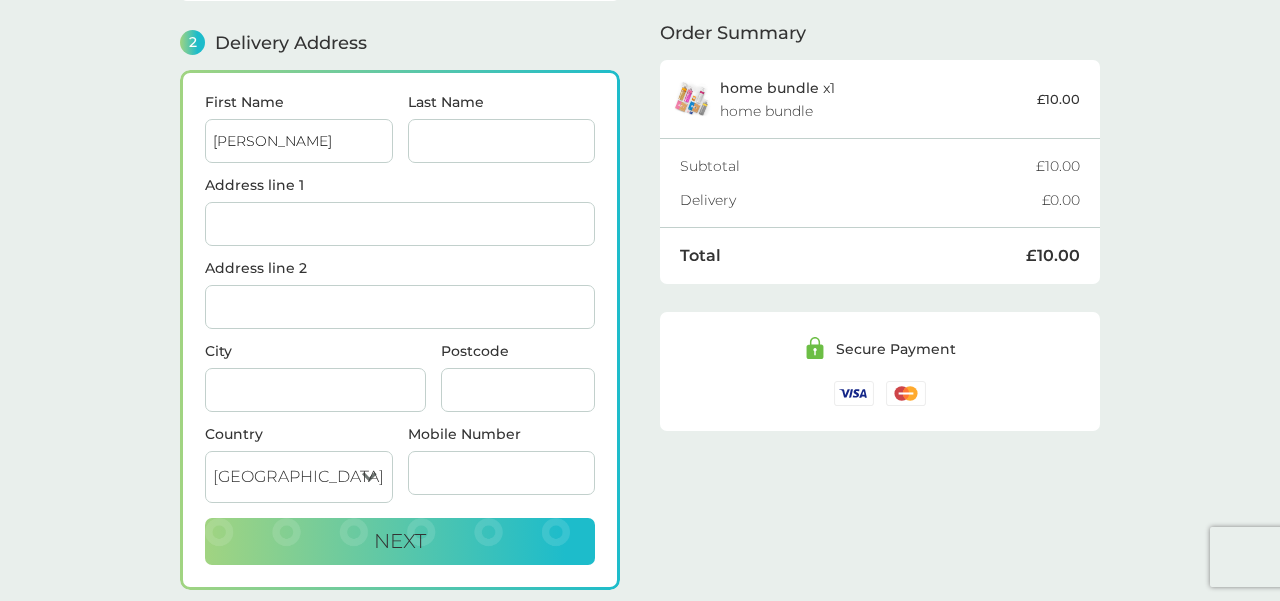 type on "de Vasconcellos" 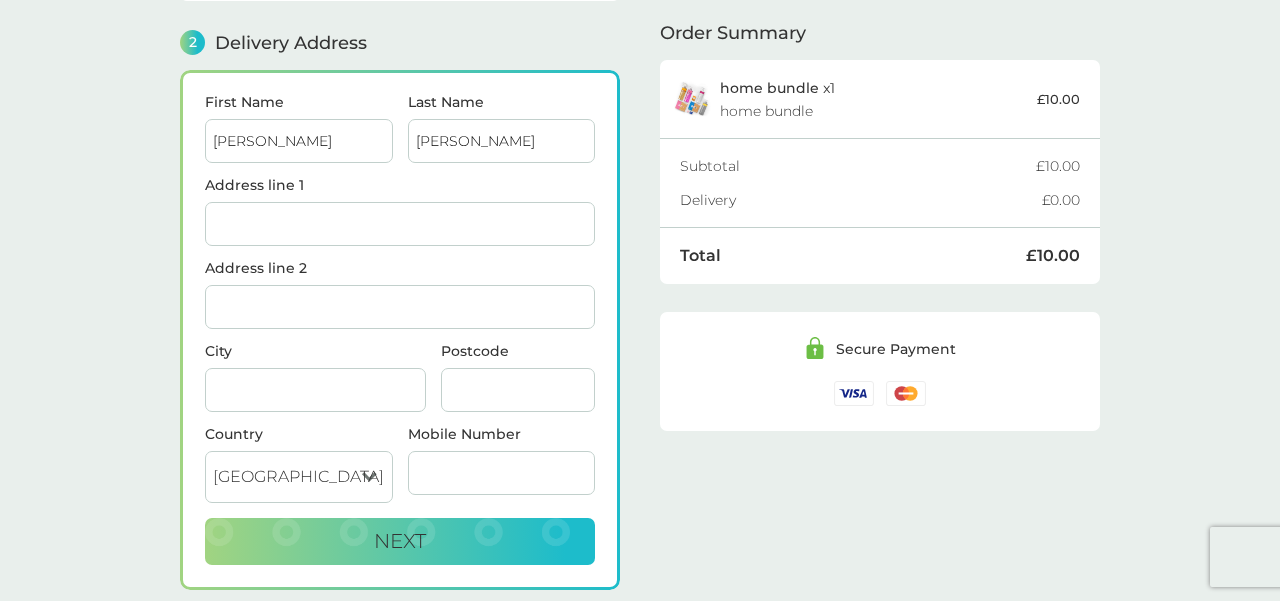 type on "Top Floor Flat, 4 Fairholme Road" 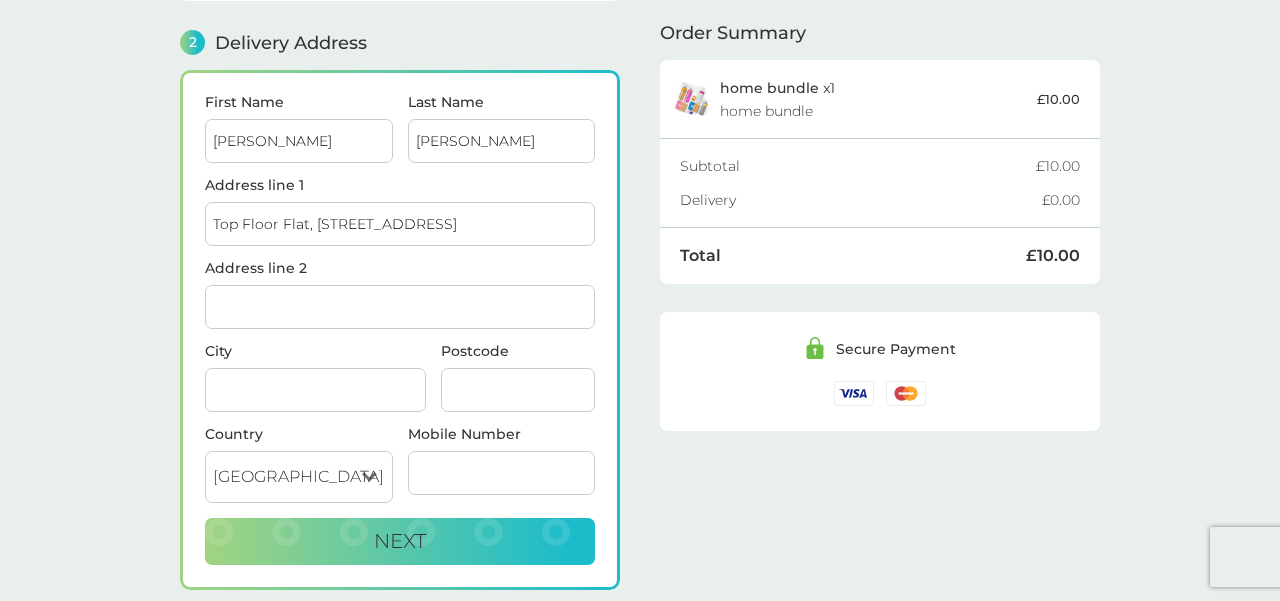 type on "London" 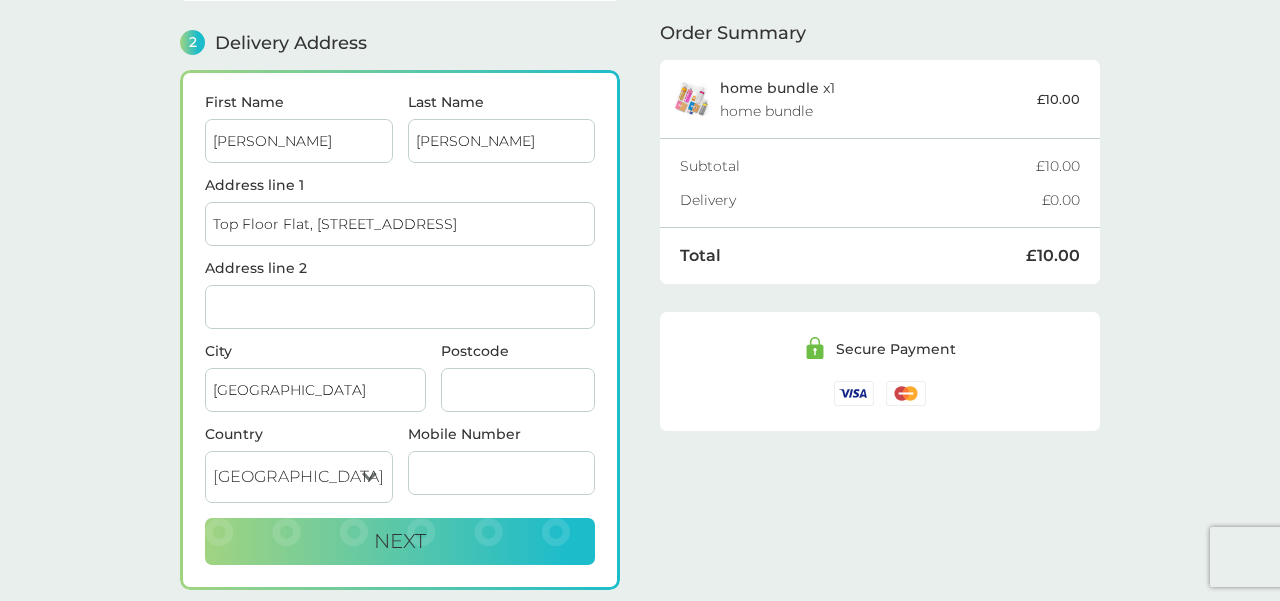 type on "W13 9JX" 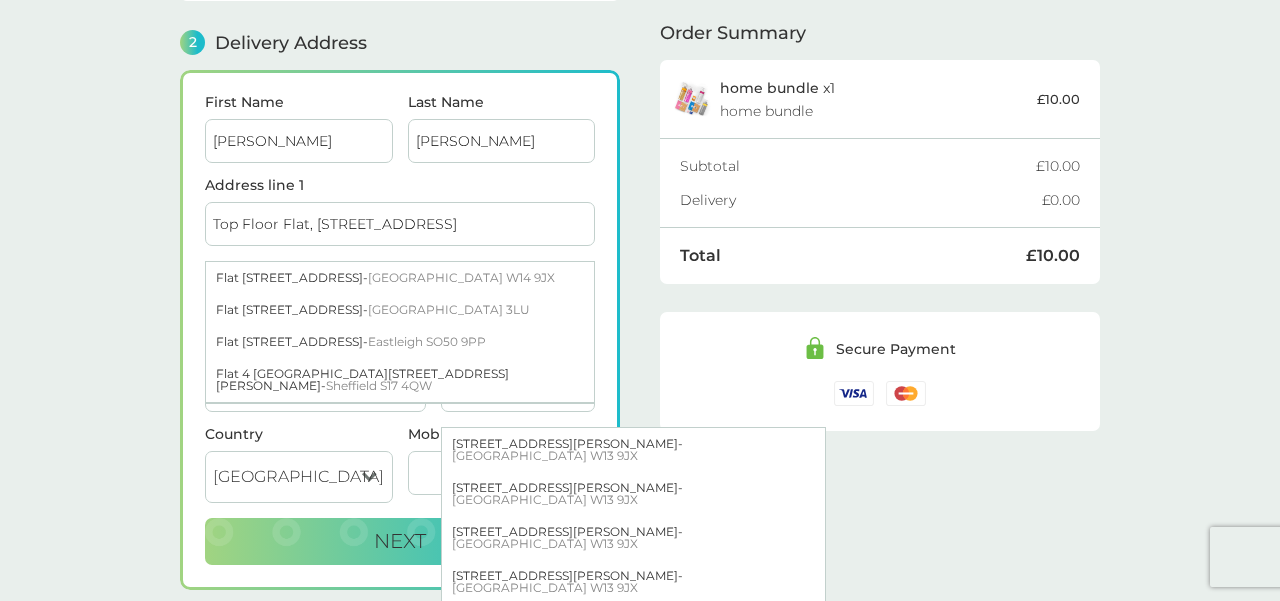 click on "1 Create an account isabeldev@gmail.com Edit 2 Delivery Address First Name Isabel Last Name de Vasconcellos Address line 1 Top Floor Flat, 4 Fairholme Road Flat 4 12 Fairholme Road  -  London W14 9JX Flat 4 Fairholme House Kingston Road  -  New Malden KT3 3LU Flat 4 Fairholme Court Archers Road  -  Eastleigh SO50 9PP Flat 4 Fairholme Court 100 Bradway Road  -  Sheffield S17 4QW Address line 2 City London Postcode W13 9JX 52 Loveday Road  -  London W13 9JX 54 Loveday Road  -  London W13 9JX 56 Loveday Road  -  London W13 9JX 58 Loveday Road  -  London W13 9JX 60 Loveday Road  -  London W13 9JX 62 Loveday Road  -  London W13 9JX 64 Loveday Road  -  London W13 9JX 66 Loveday Road  -  London W13 9JX 68 Loveday Road  -  London W13 9JX 70 Loveday Road  -  London W13 9JX 72 Loveday Road  -  London W13 9JX 74 Loveday Road  -  London W13 9JX 76 Loveday Road  -  London W13 9JX Country United Kingdom Jersey Guernsey Isle of Man Mobile Number Next 3 Payment Details Billing Address Same as delivery address - Discount Code" at bounding box center (640, 253) 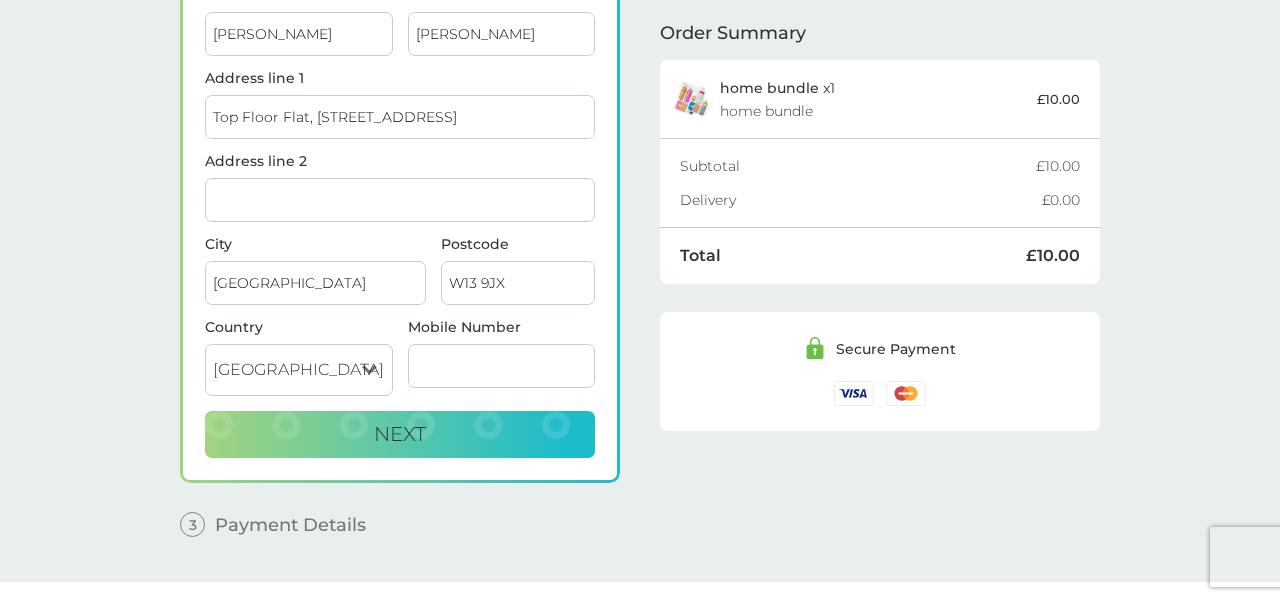 scroll, scrollTop: 387, scrollLeft: 0, axis: vertical 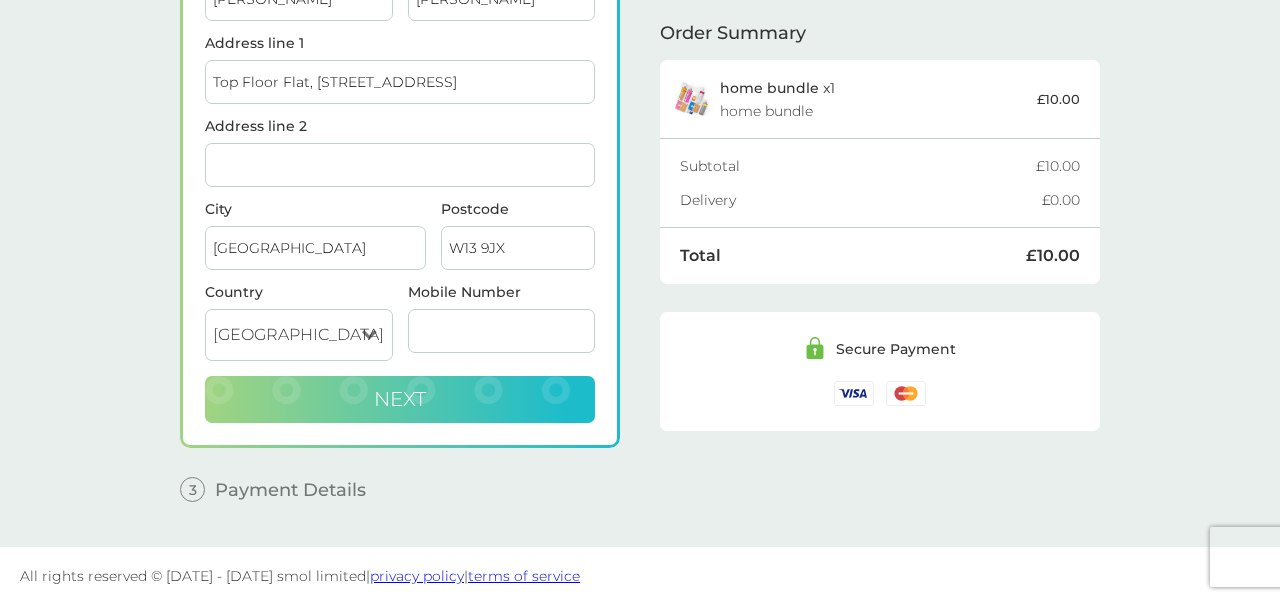 click on "Next" at bounding box center (400, 400) 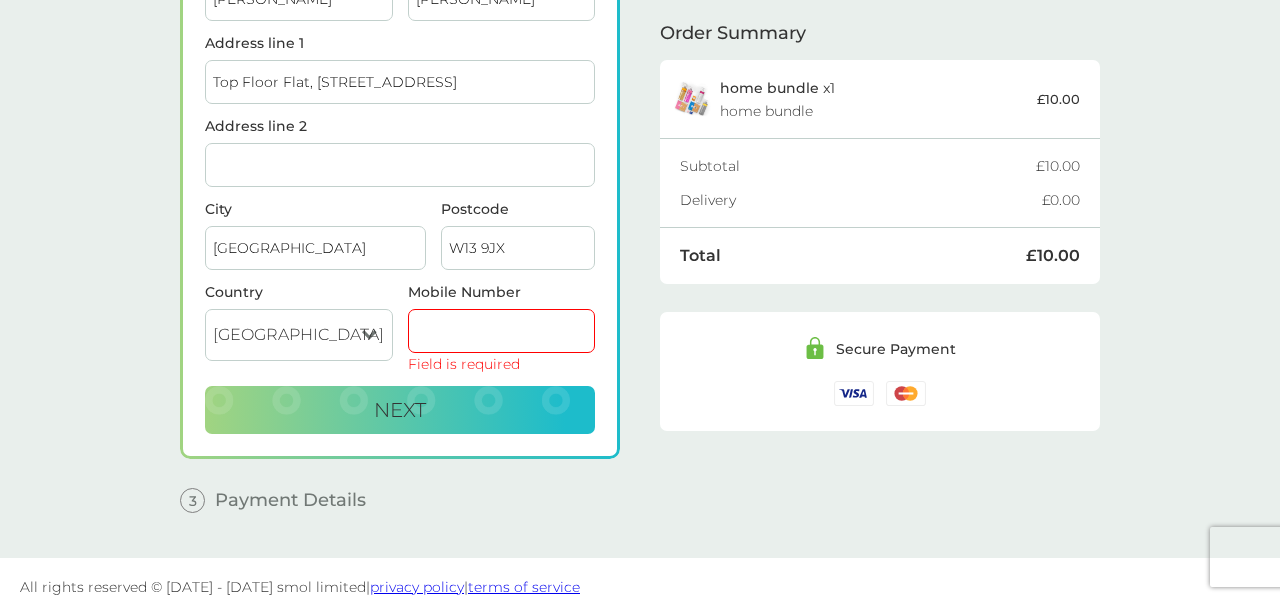 click on "Mobile Number" at bounding box center (502, 331) 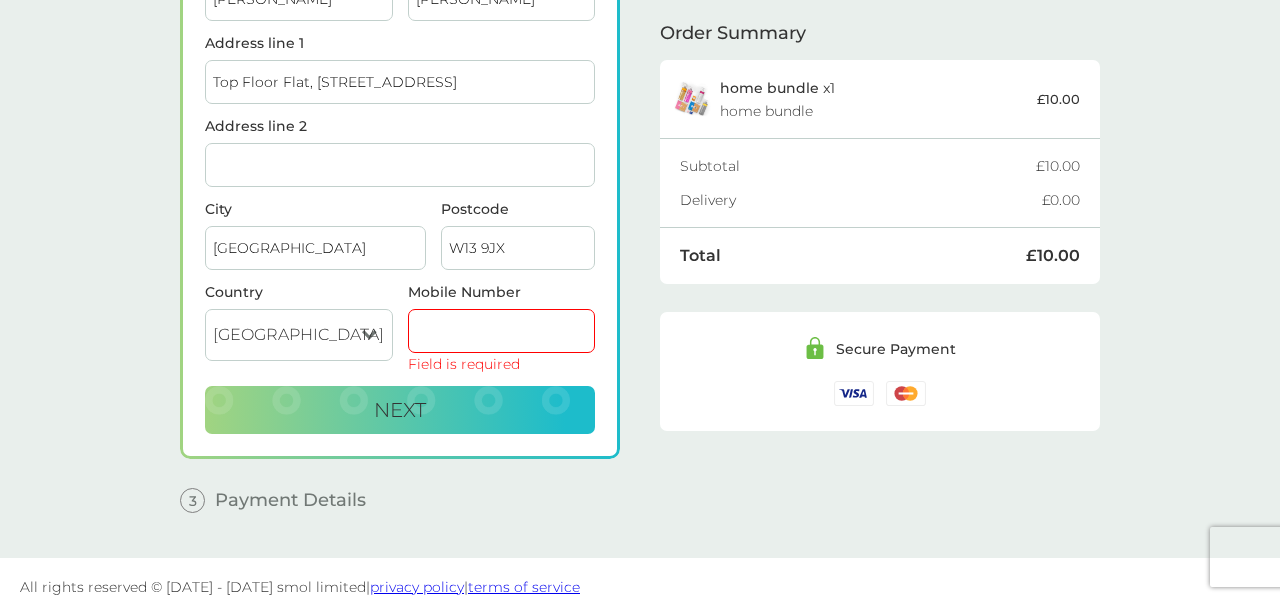 type on "07900242745" 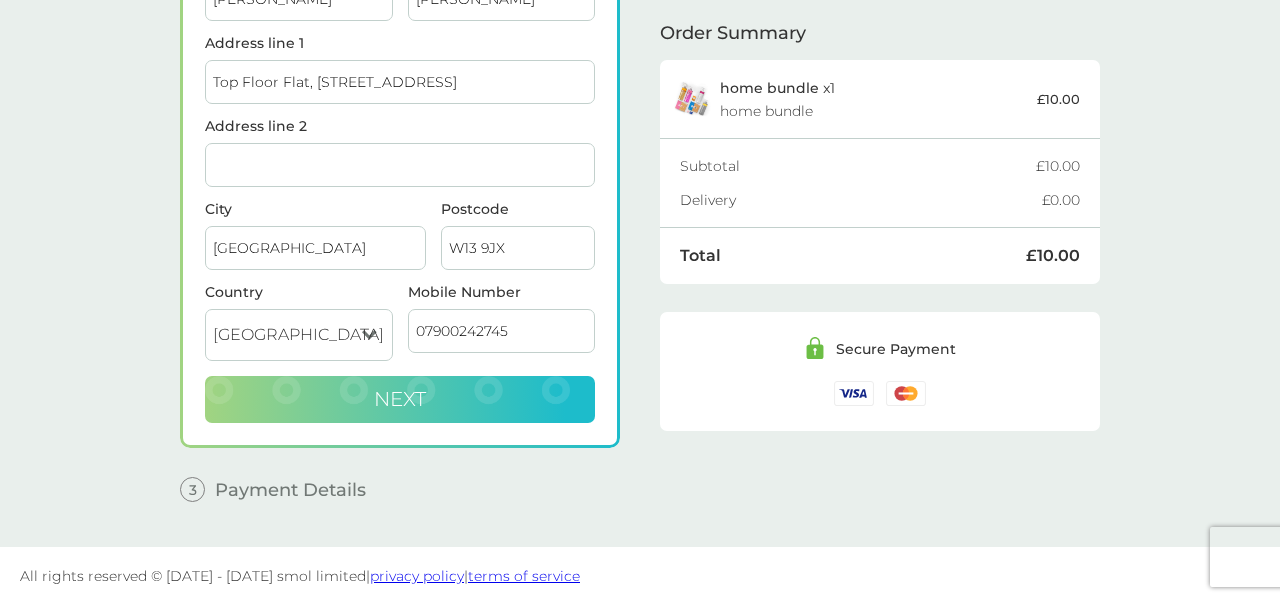 click on "Next" at bounding box center (400, 400) 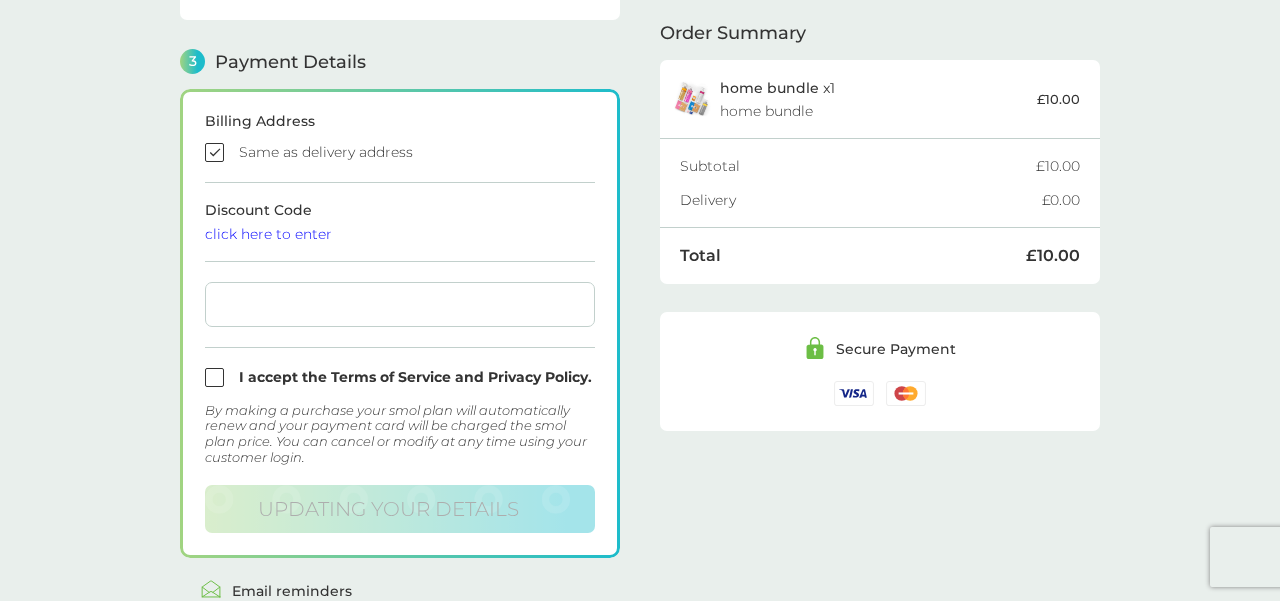 scroll, scrollTop: 551, scrollLeft: 0, axis: vertical 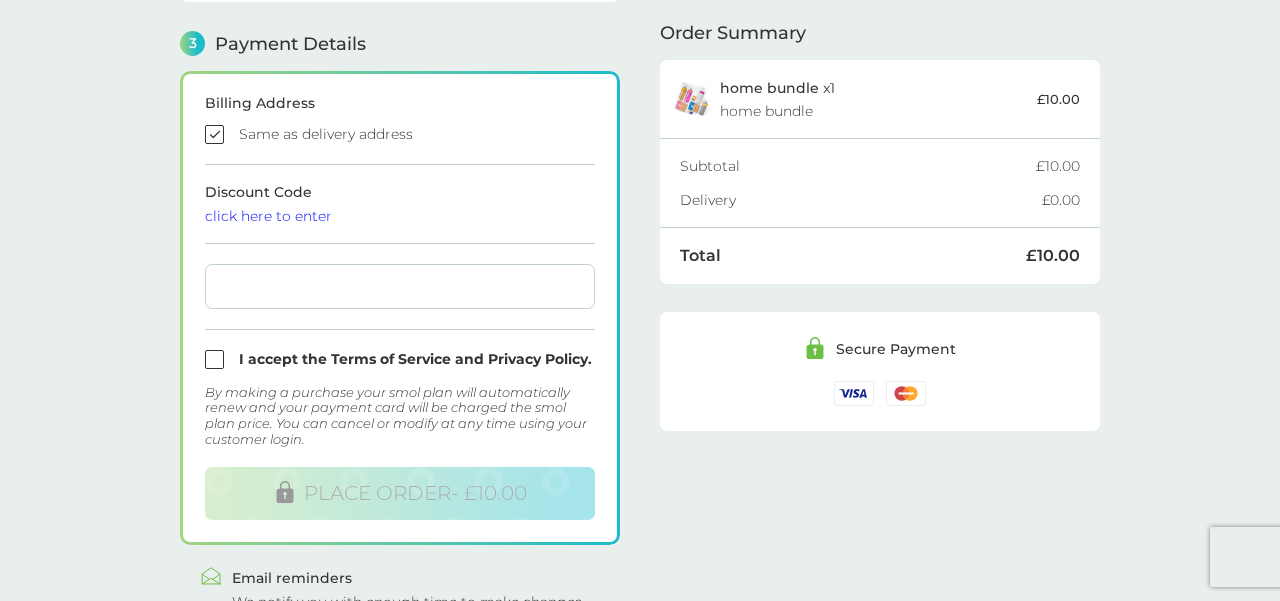 click at bounding box center (400, 134) 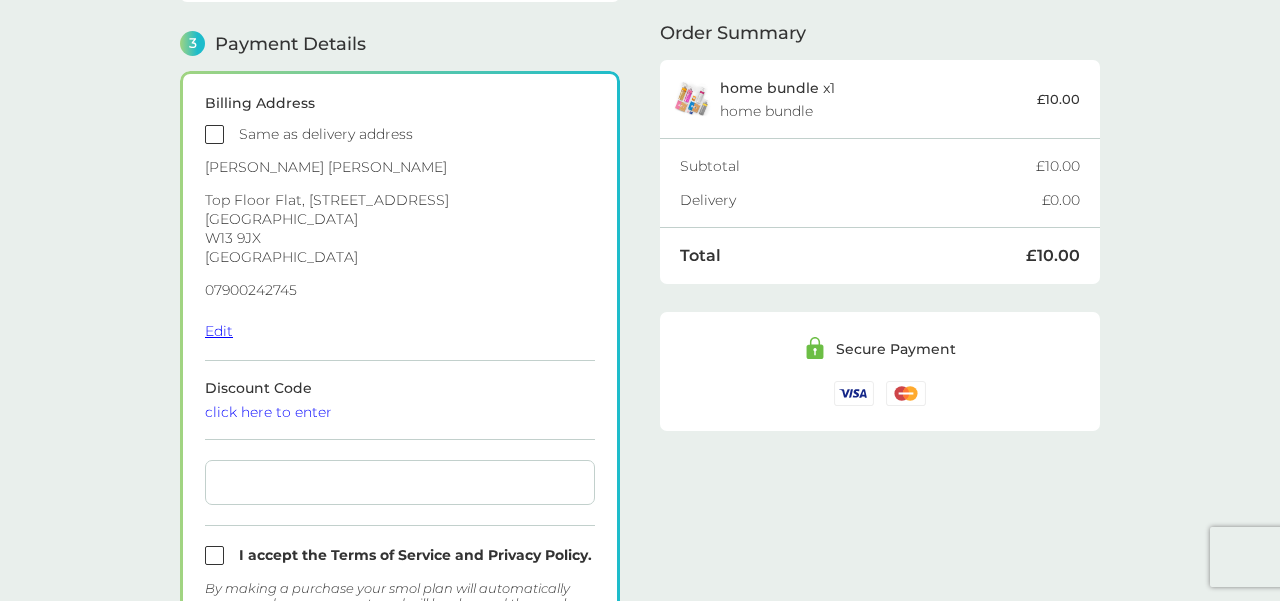 click on "Edit" at bounding box center (219, 331) 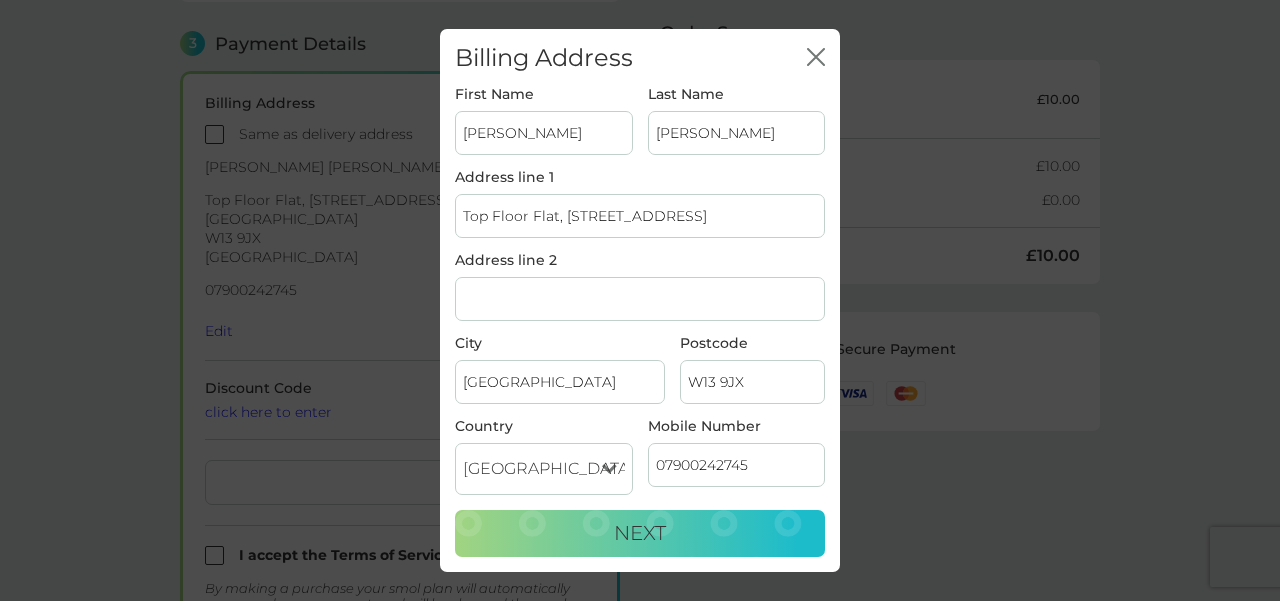 click on "Top Floor Flat, 4 Fairholme Road" at bounding box center (640, 216) 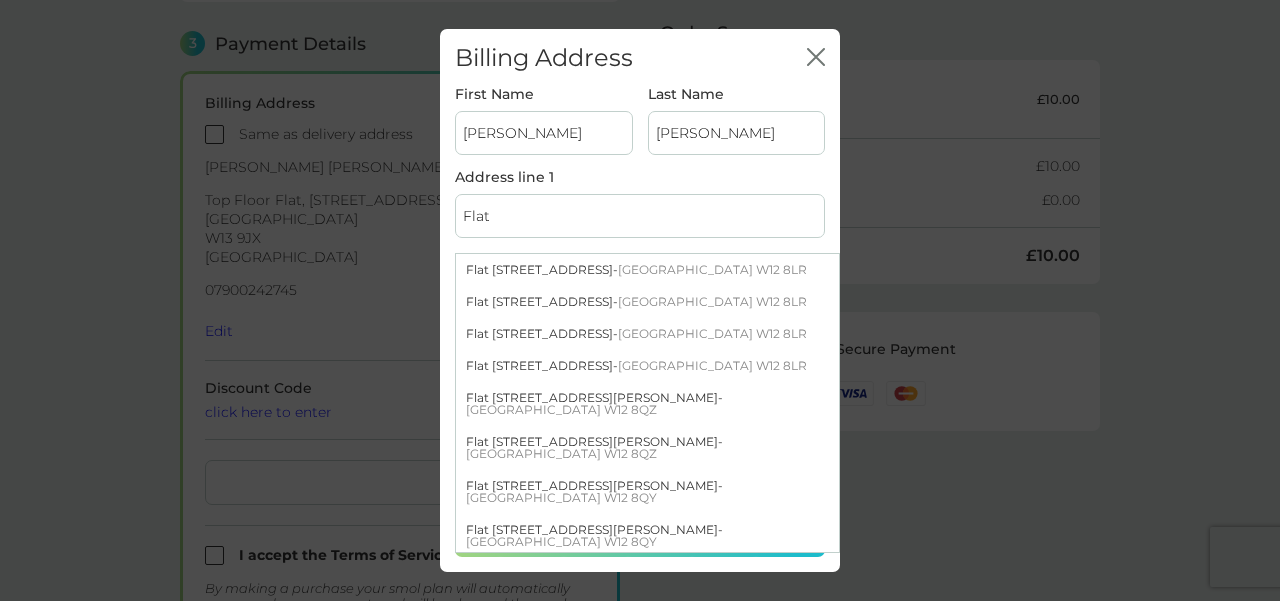 type on "Flat 3, 13 Victoria Park Square" 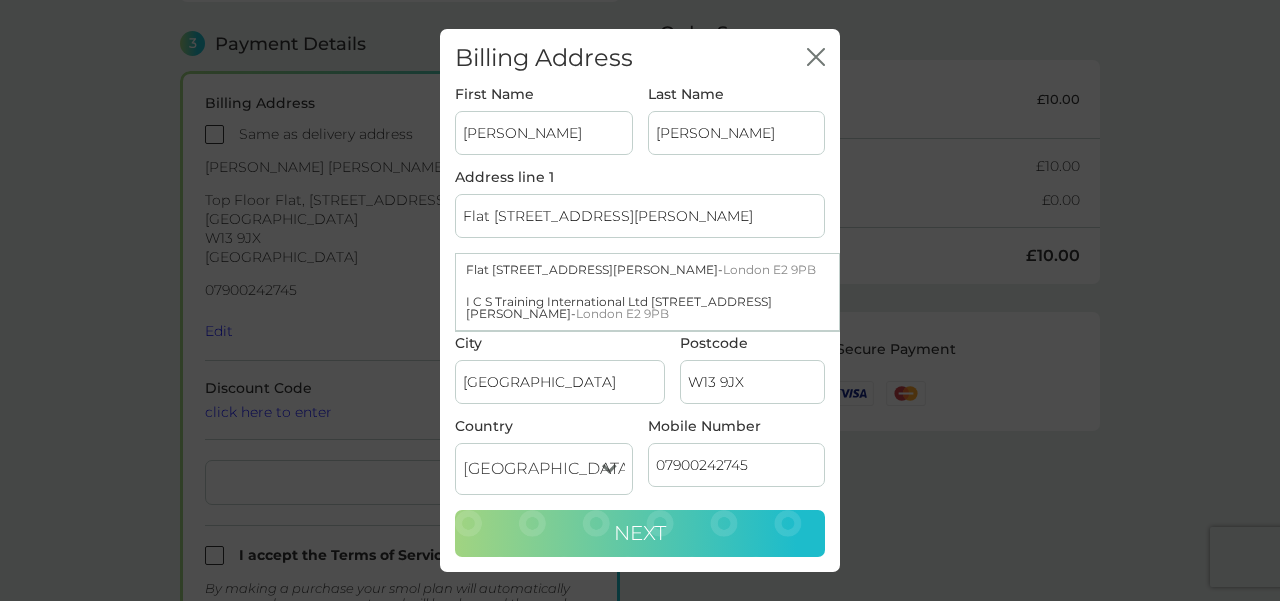 click on "Next" at bounding box center [640, 534] 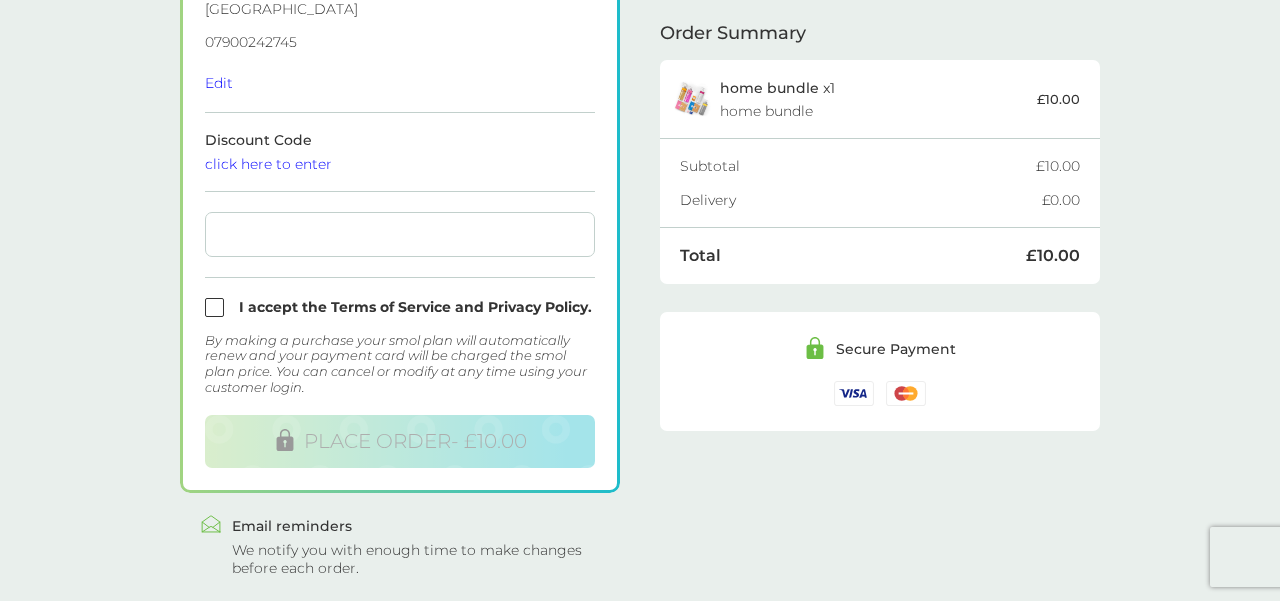 scroll, scrollTop: 820, scrollLeft: 0, axis: vertical 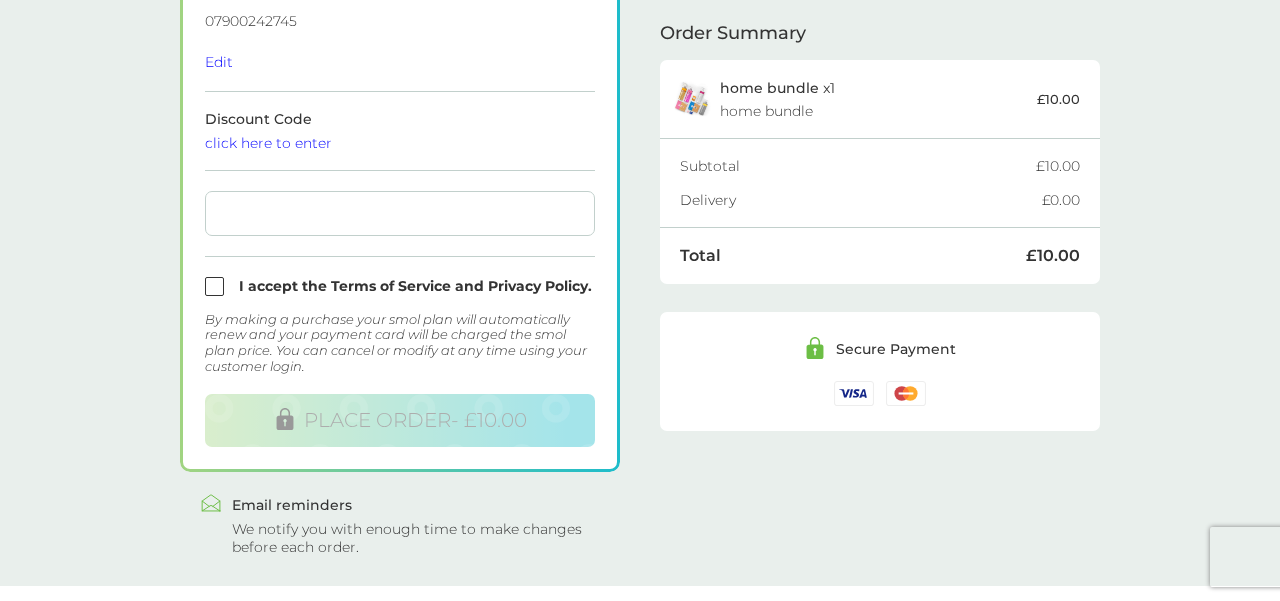 click at bounding box center (400, 286) 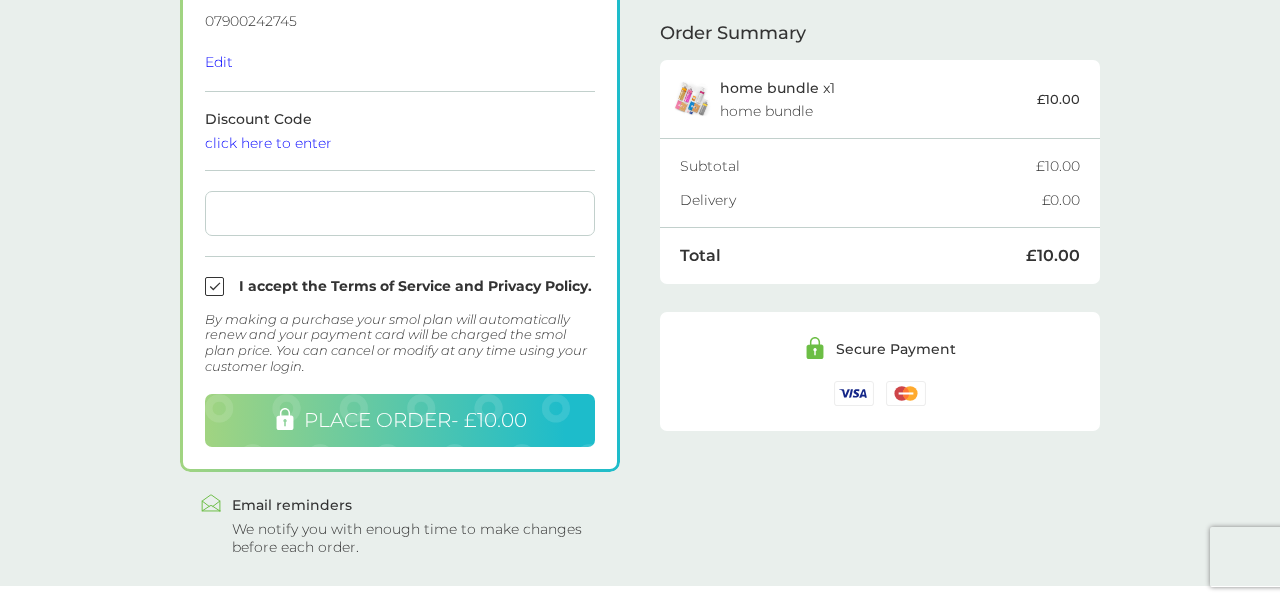 click on "PLACE ORDER  -   £10.00" at bounding box center [415, 420] 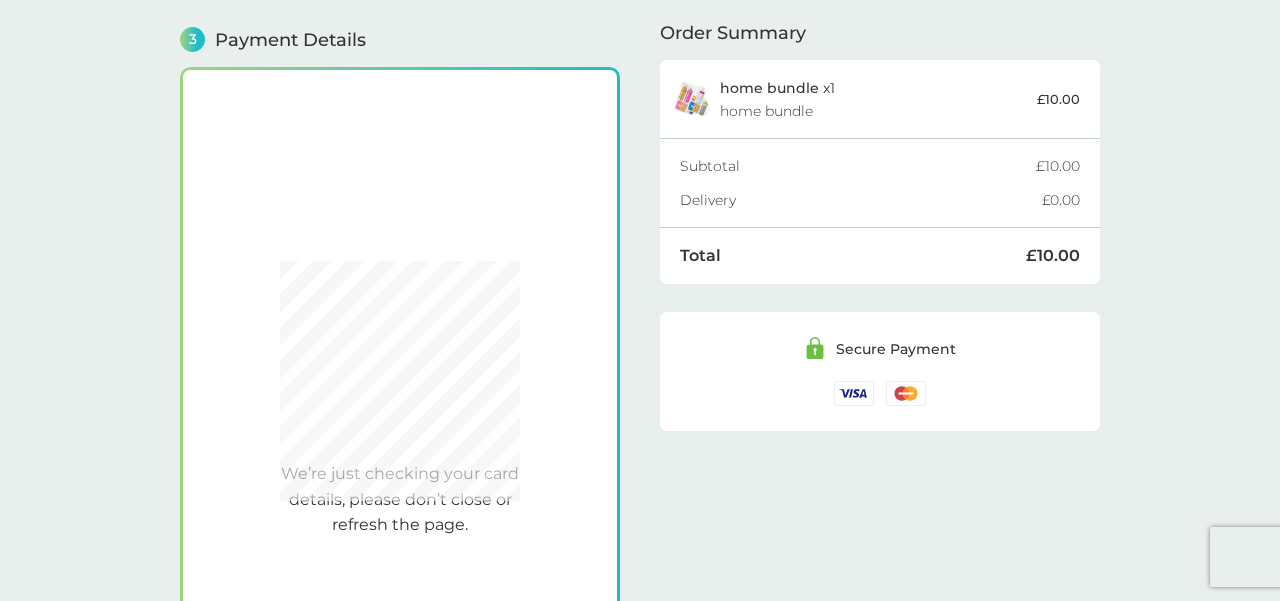 scroll, scrollTop: 551, scrollLeft: 0, axis: vertical 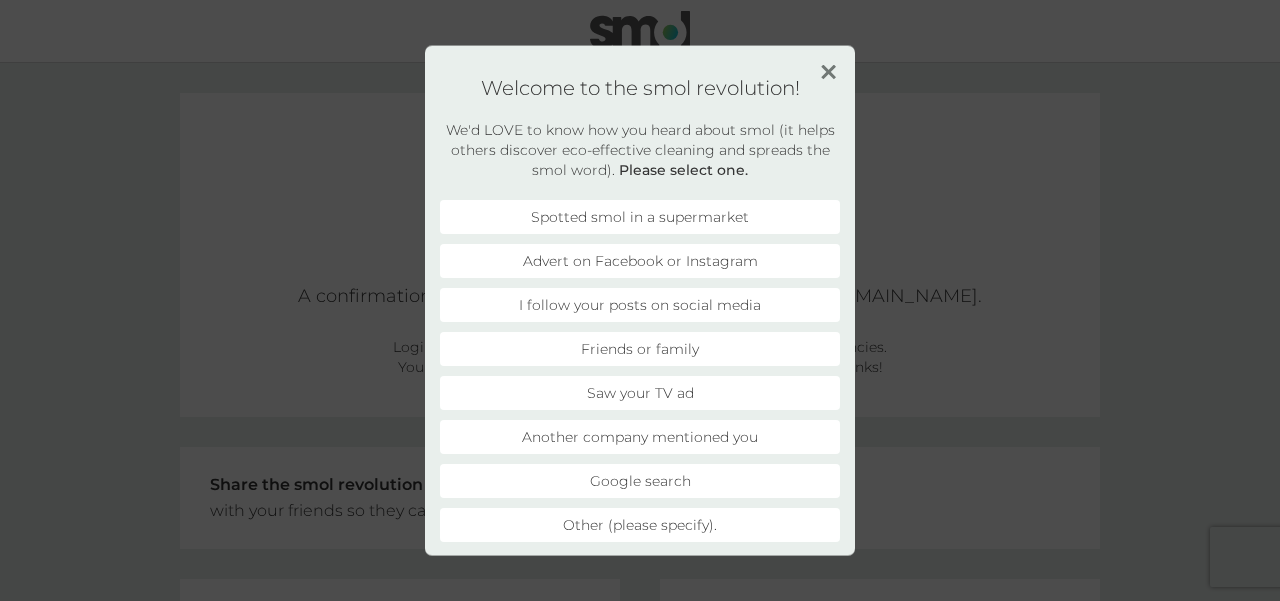 click at bounding box center [828, 71] 